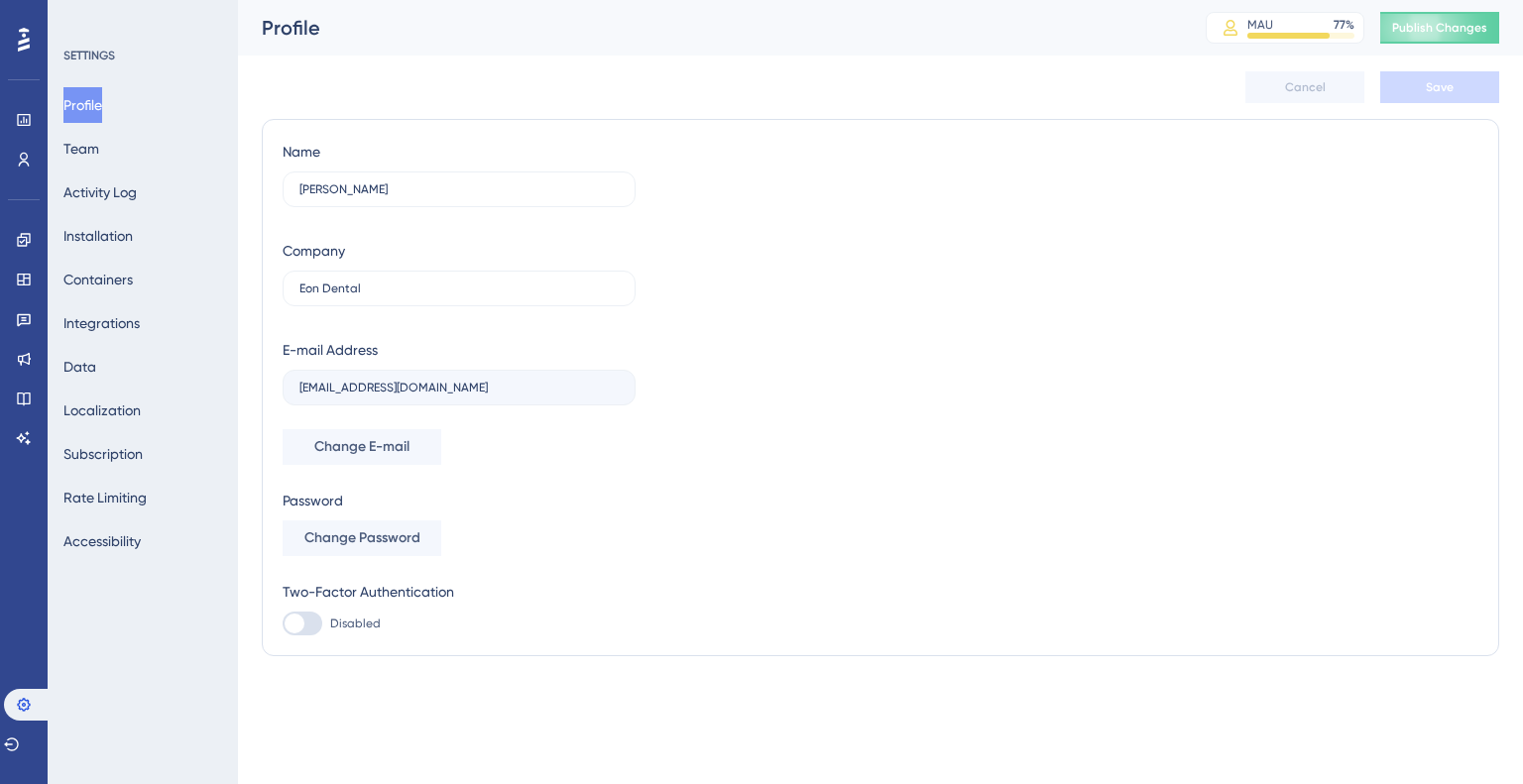 scroll, scrollTop: 0, scrollLeft: 0, axis: both 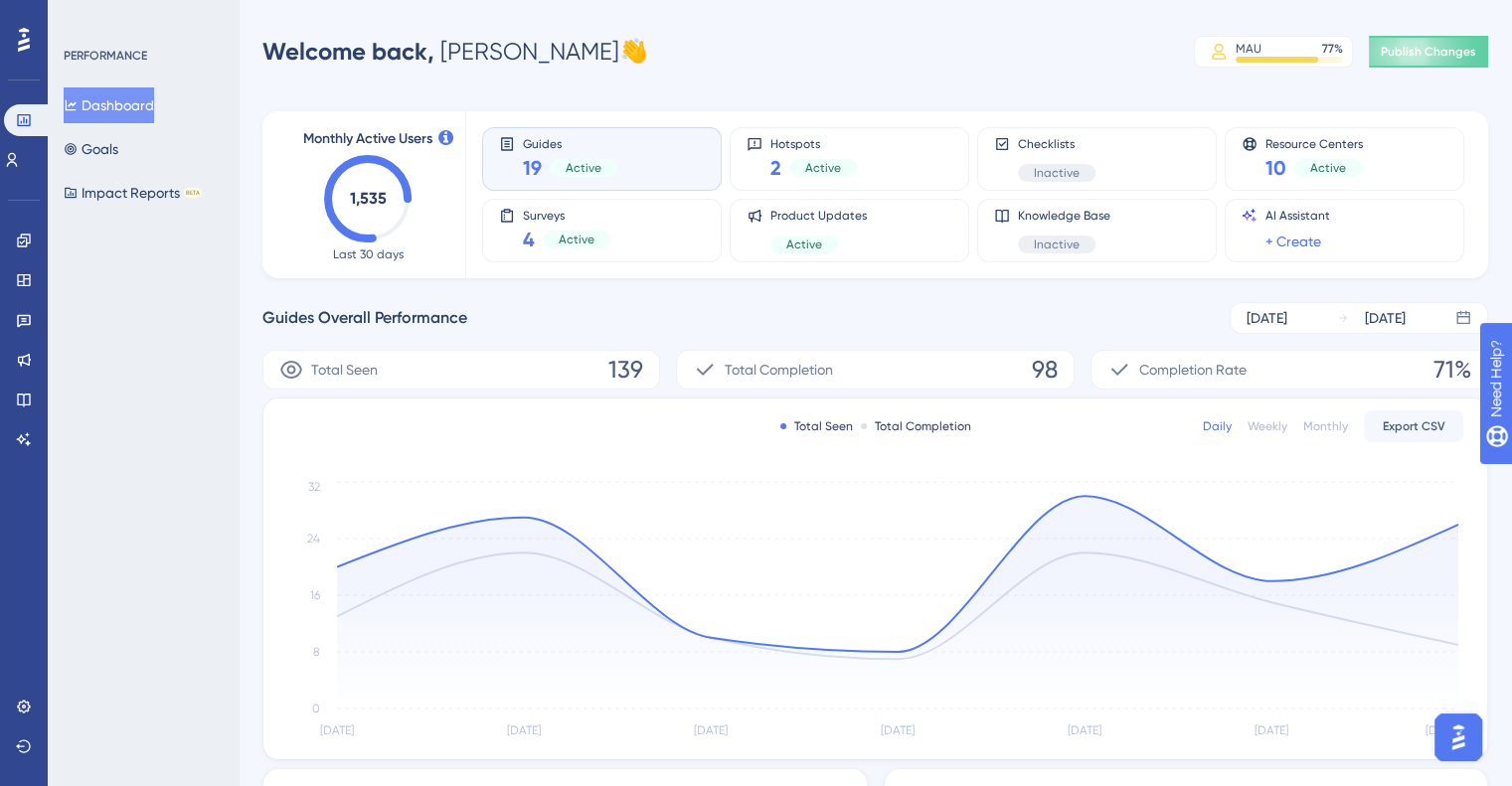 click at bounding box center (1458, 737) 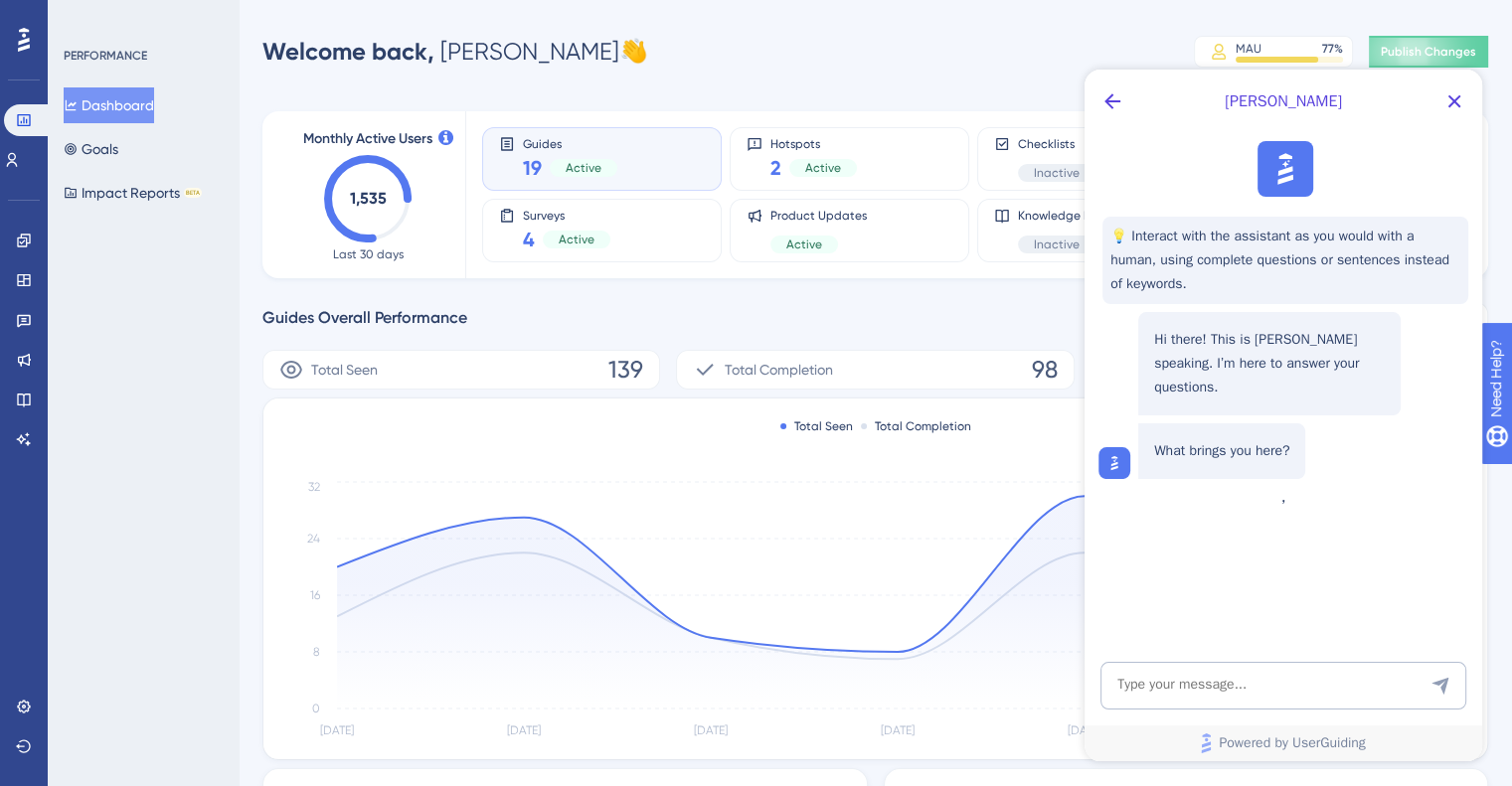 scroll, scrollTop: 0, scrollLeft: 0, axis: both 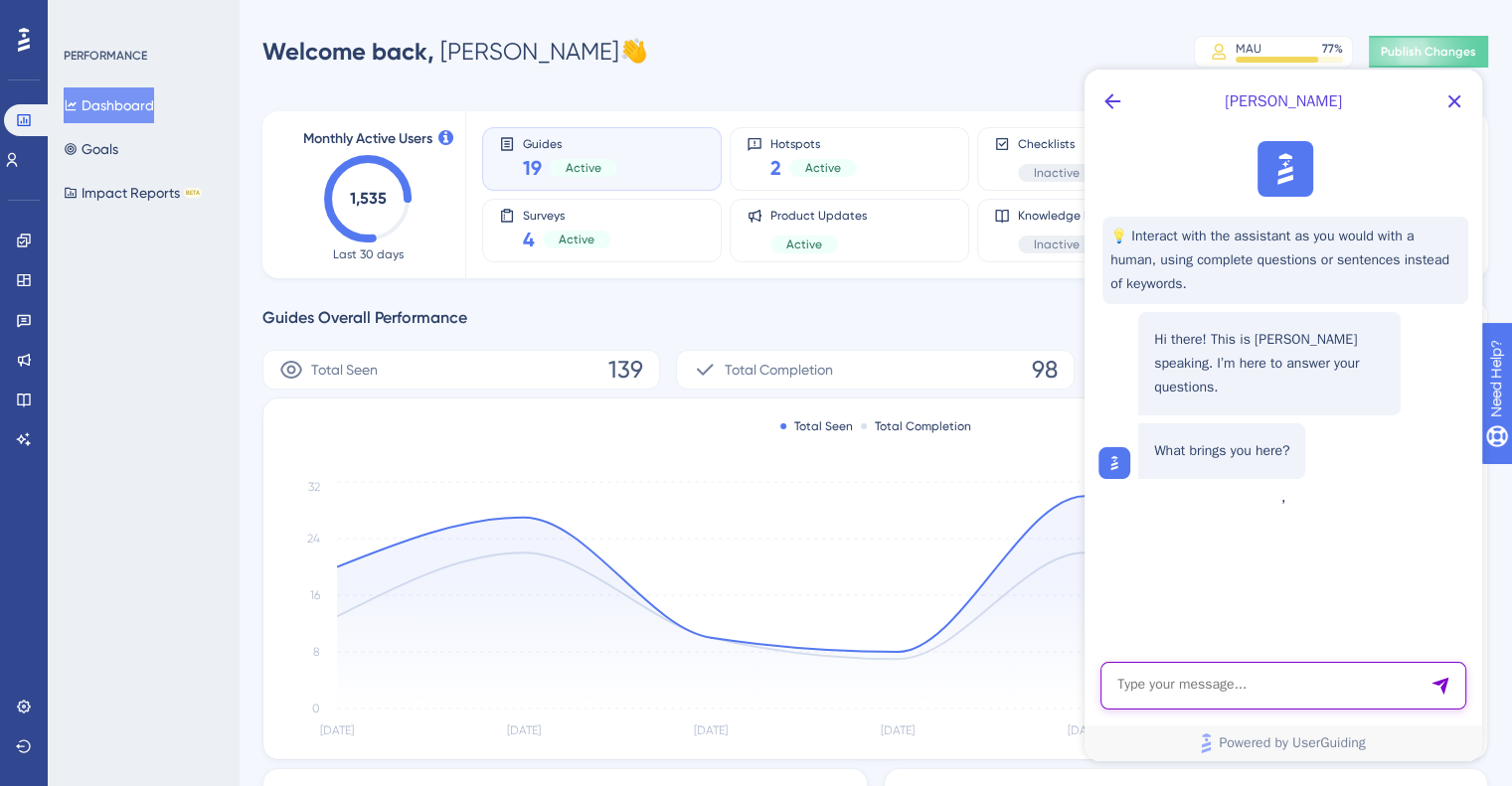 click at bounding box center (1283, 686) 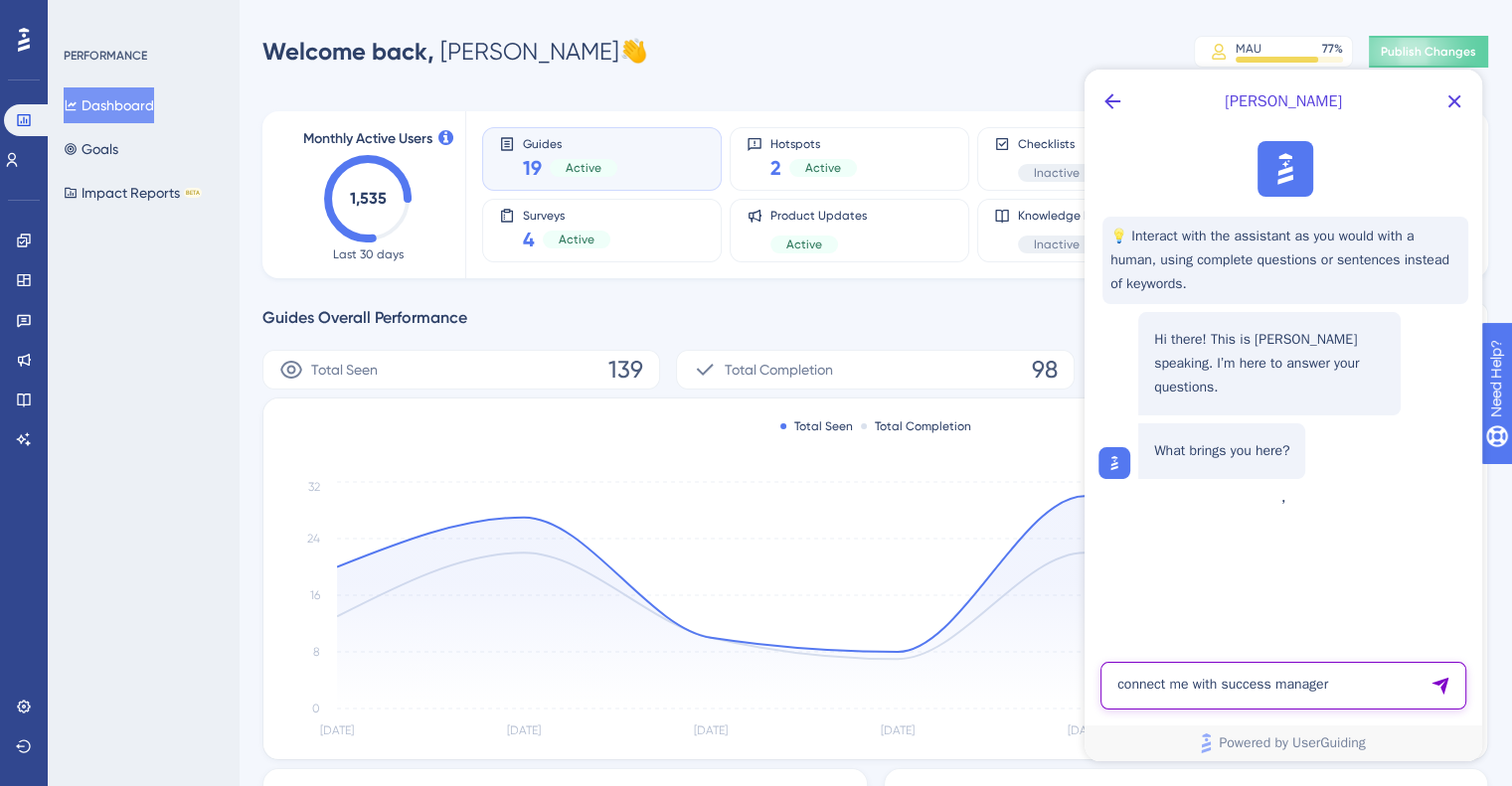 type on "connect me with success manager" 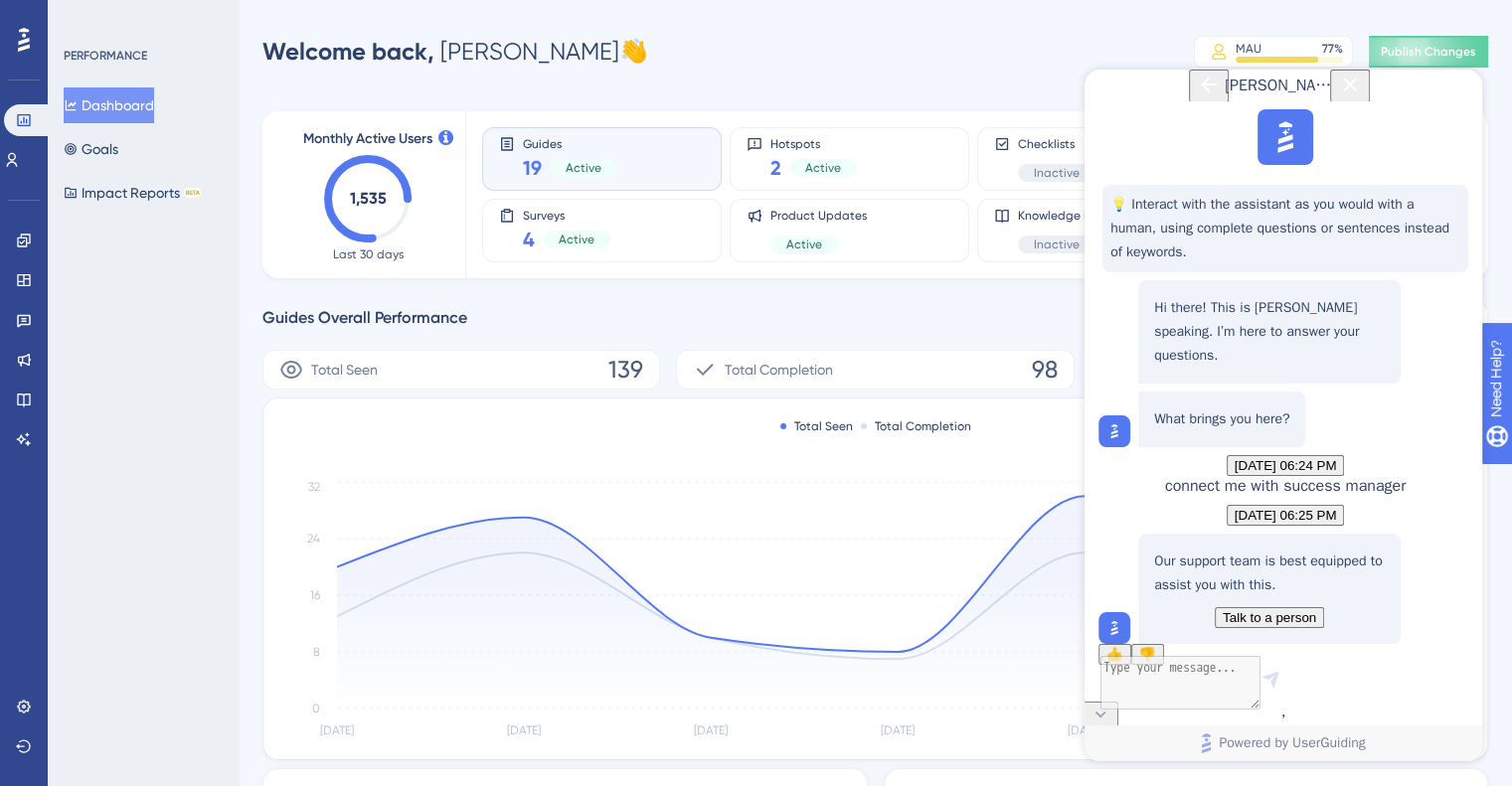 scroll, scrollTop: 153, scrollLeft: 0, axis: vertical 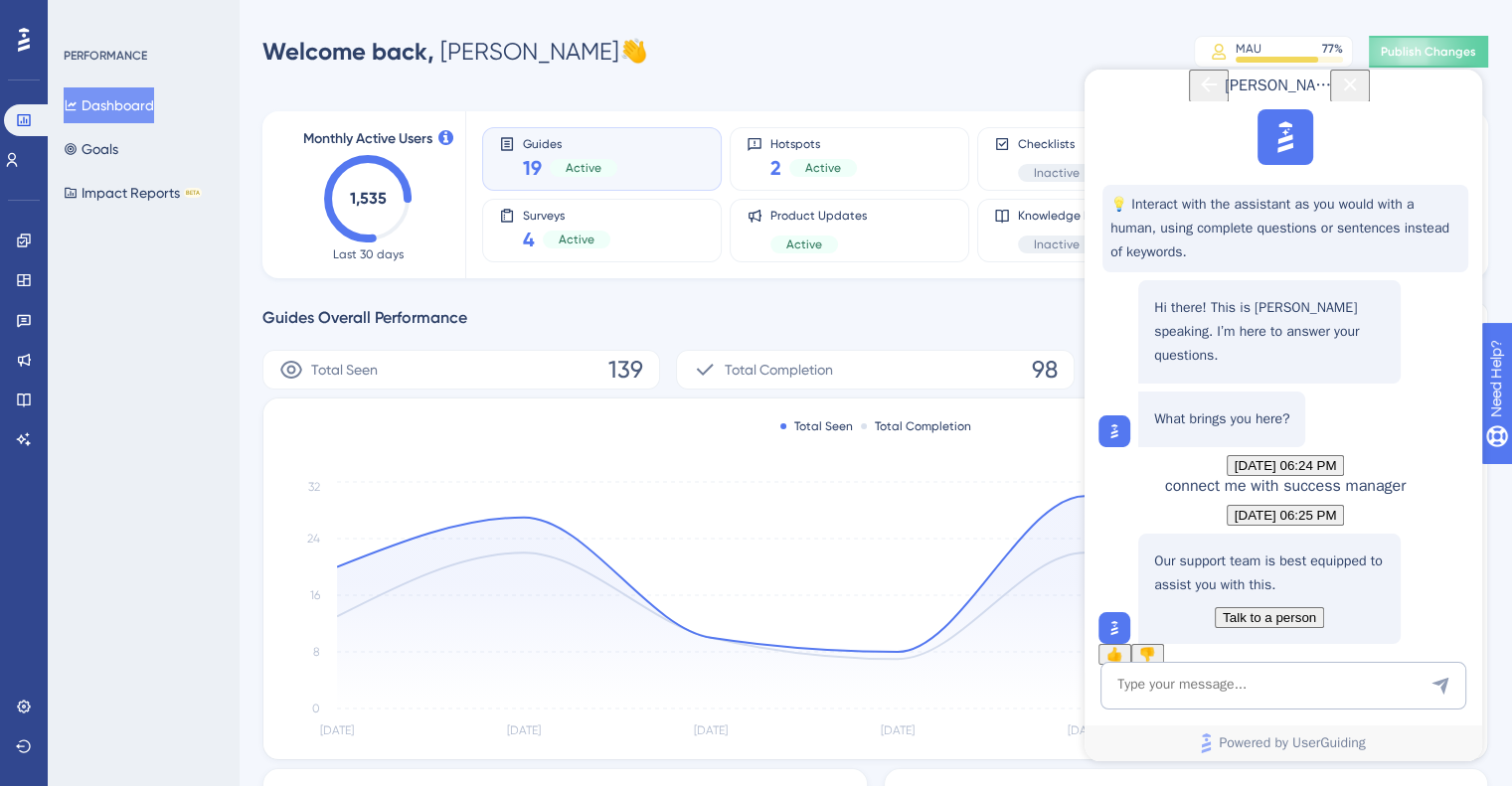 click on "Talk to a person" at bounding box center (1269, 617) 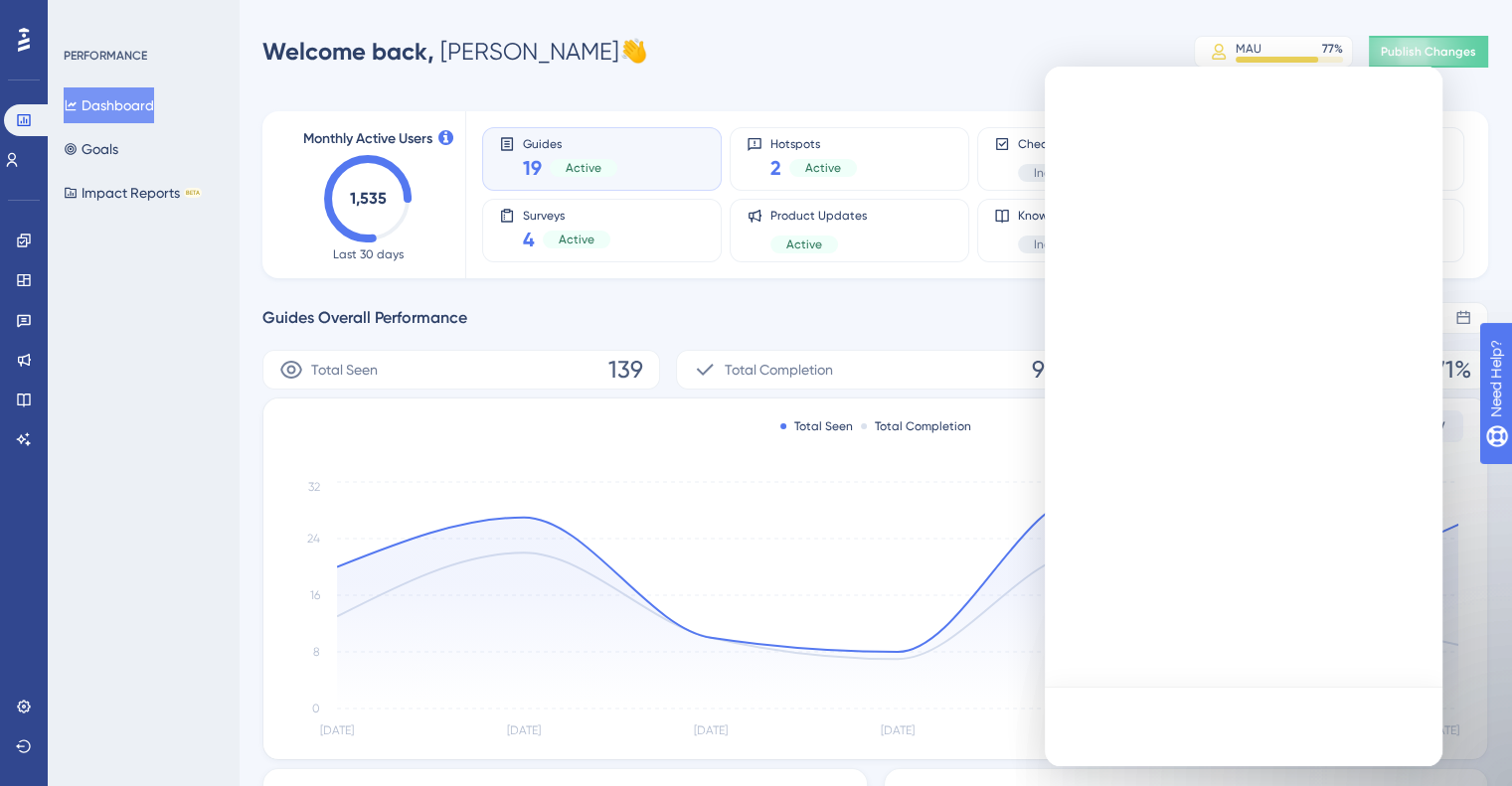 scroll, scrollTop: 0, scrollLeft: 0, axis: both 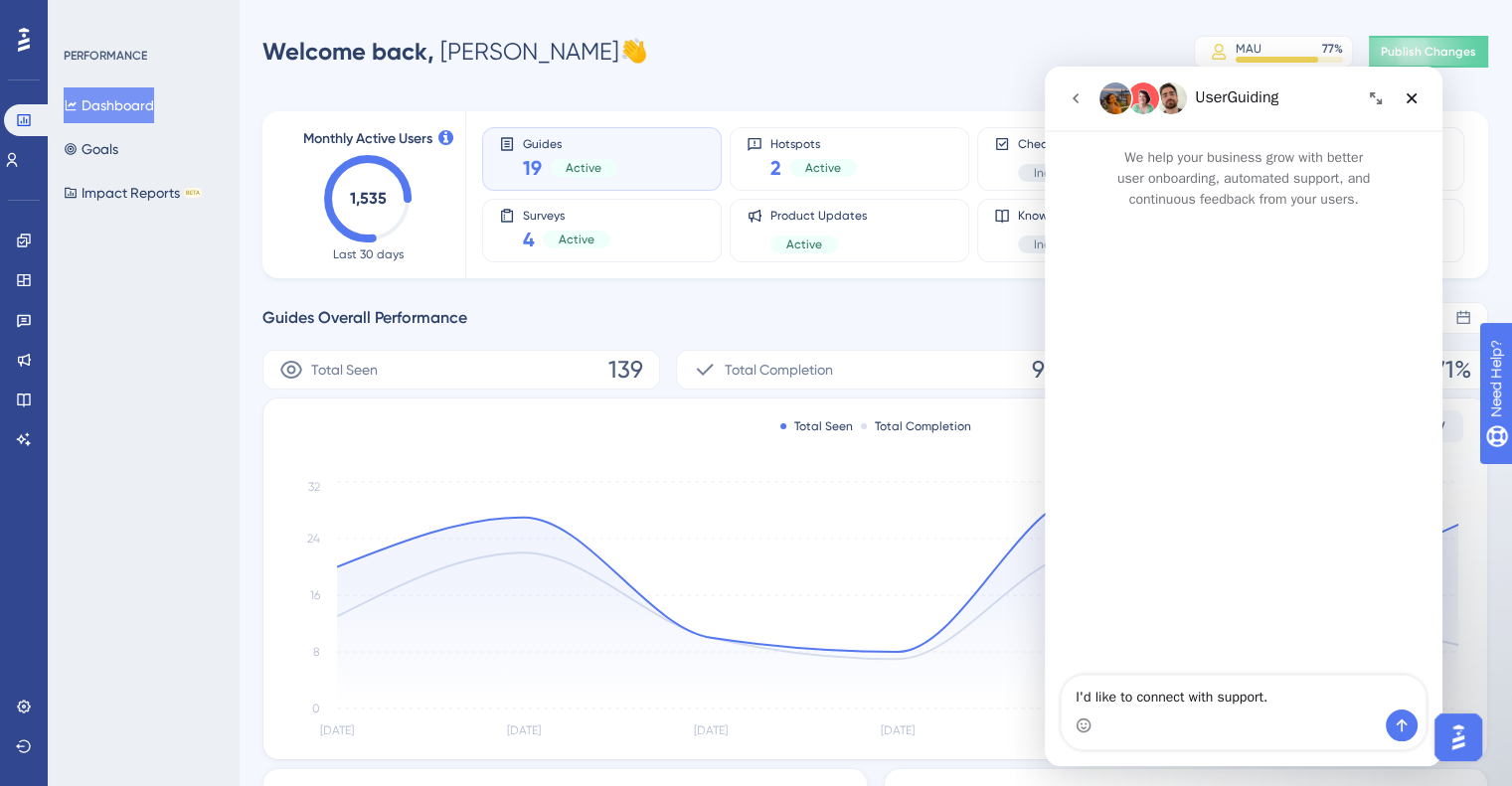 click on "I'd like to connect with support." at bounding box center [1244, 693] 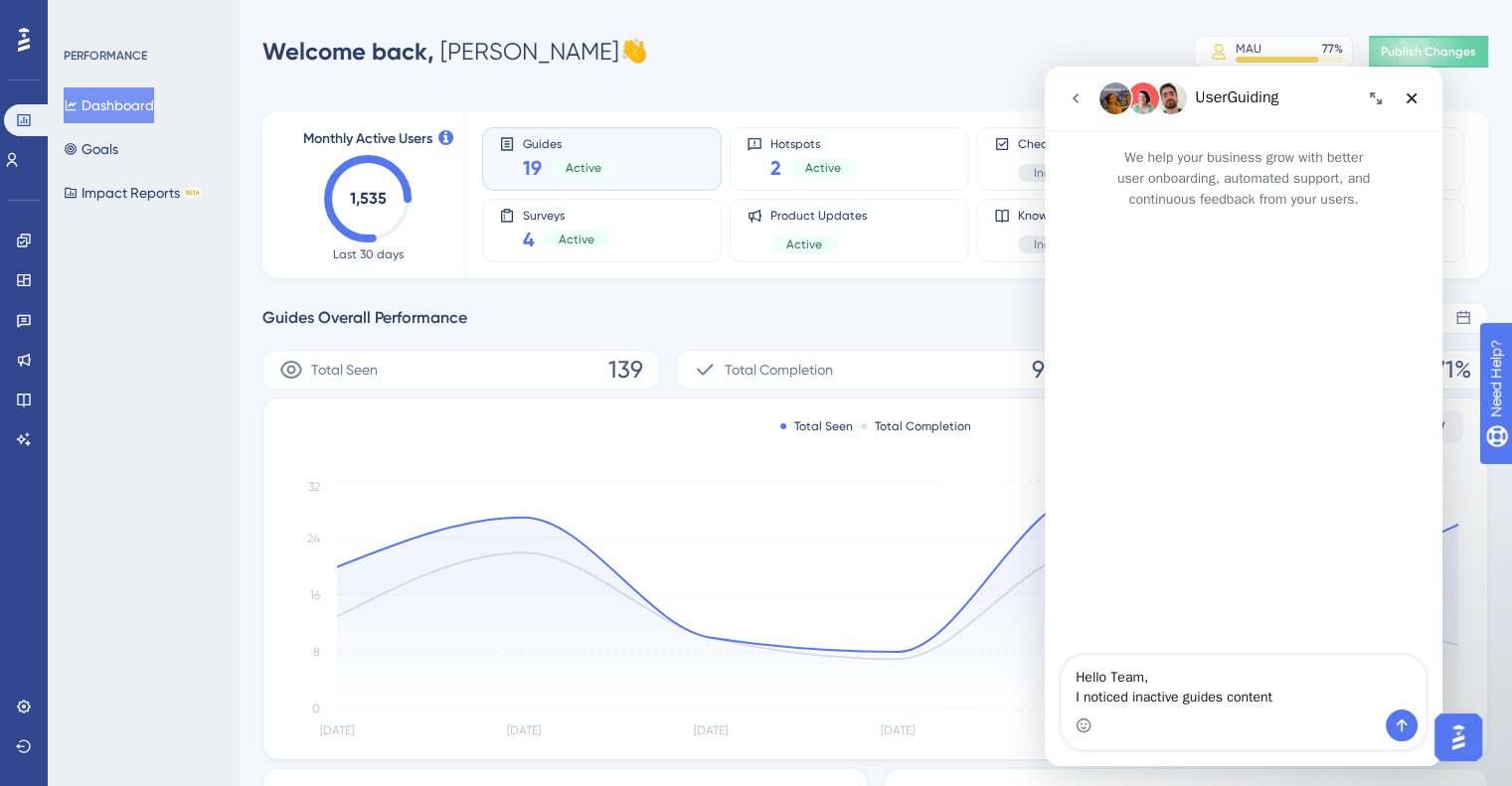 click on "Hello Team,
I noticed inactive guides content" at bounding box center [1244, 683] 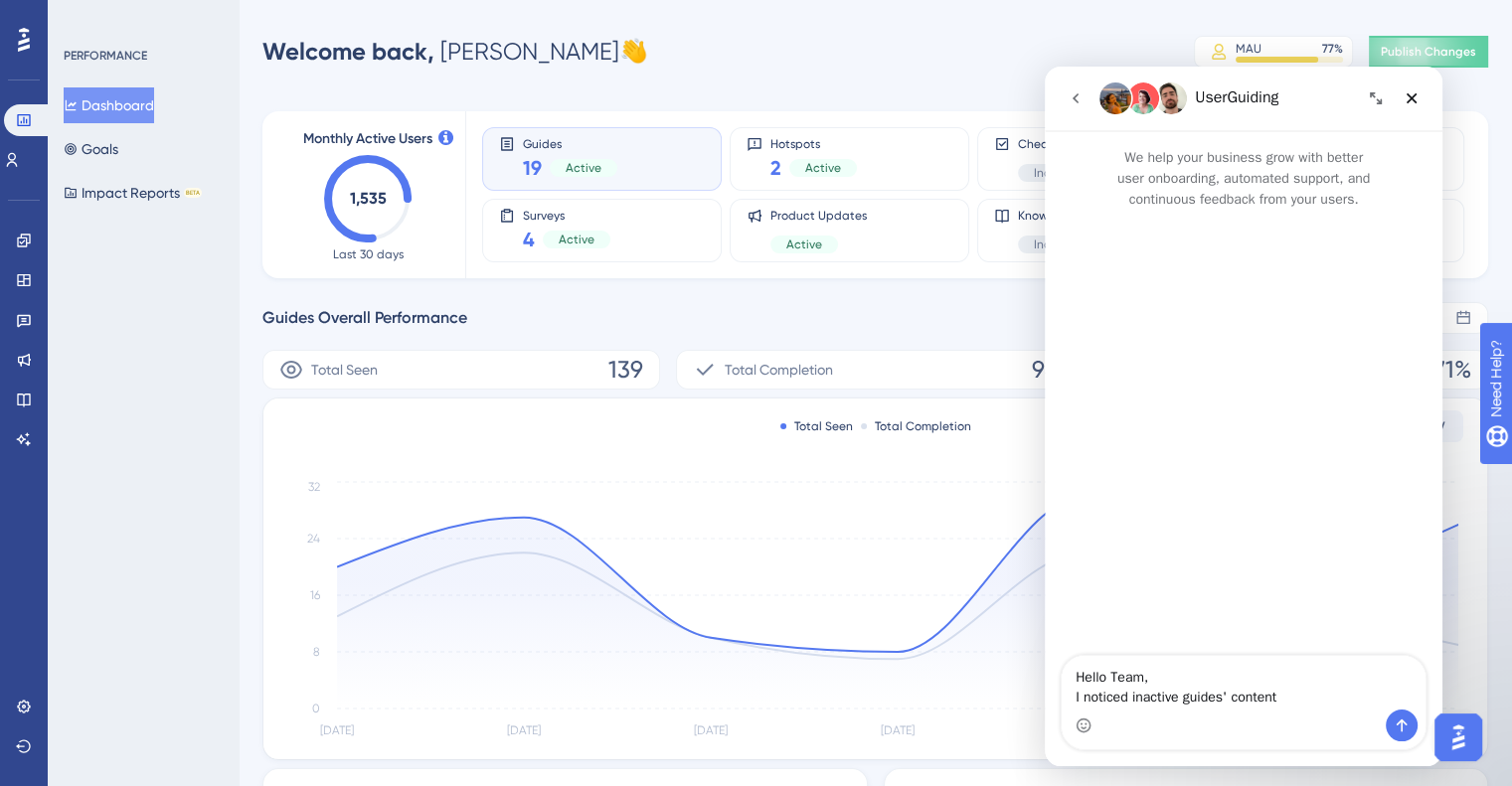 click on "Hello Team,
I noticed inactive guides' content" at bounding box center (1244, 683) 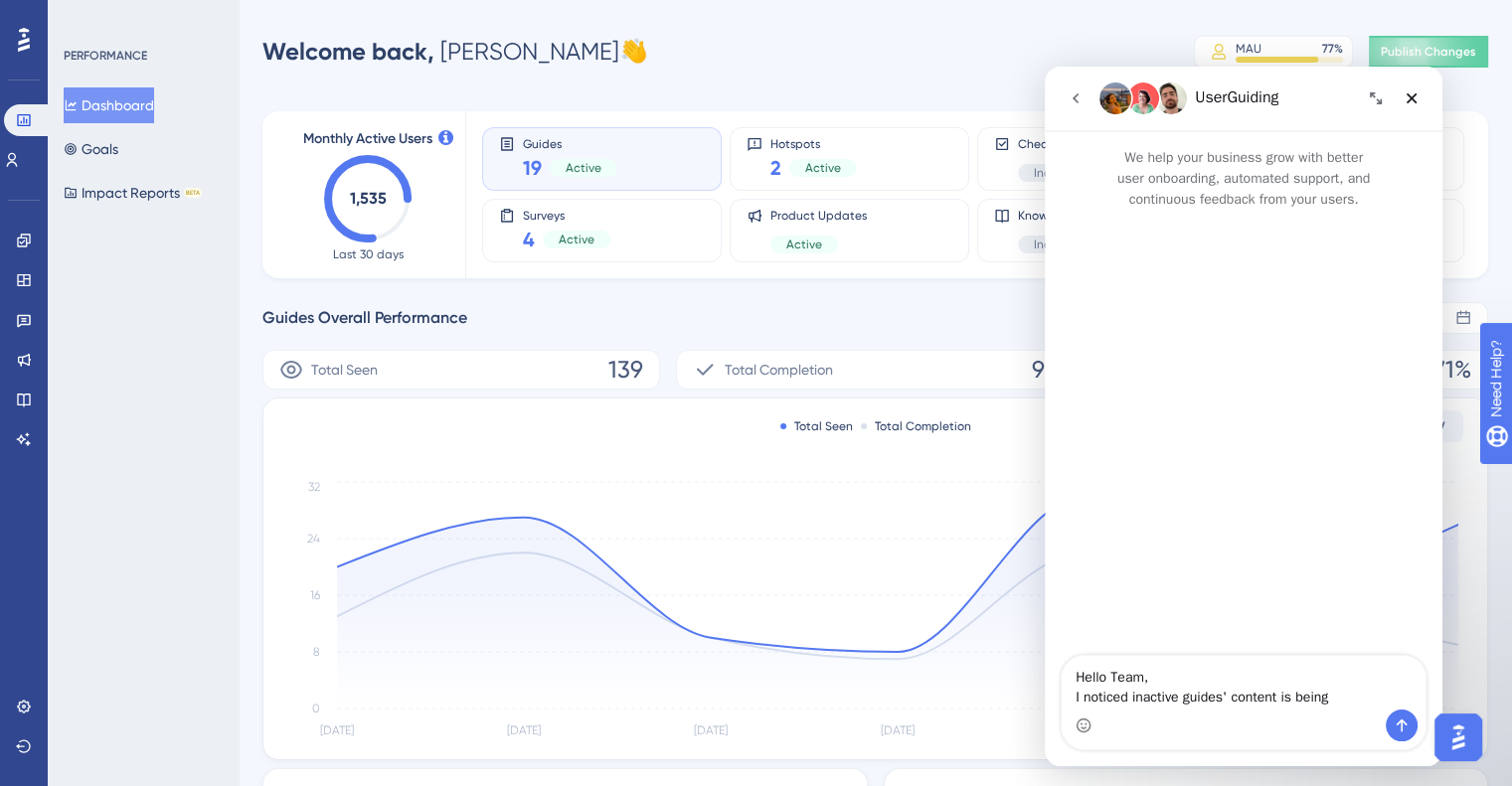 type on "Hello Team,
I noticed inactive guides' content is being" 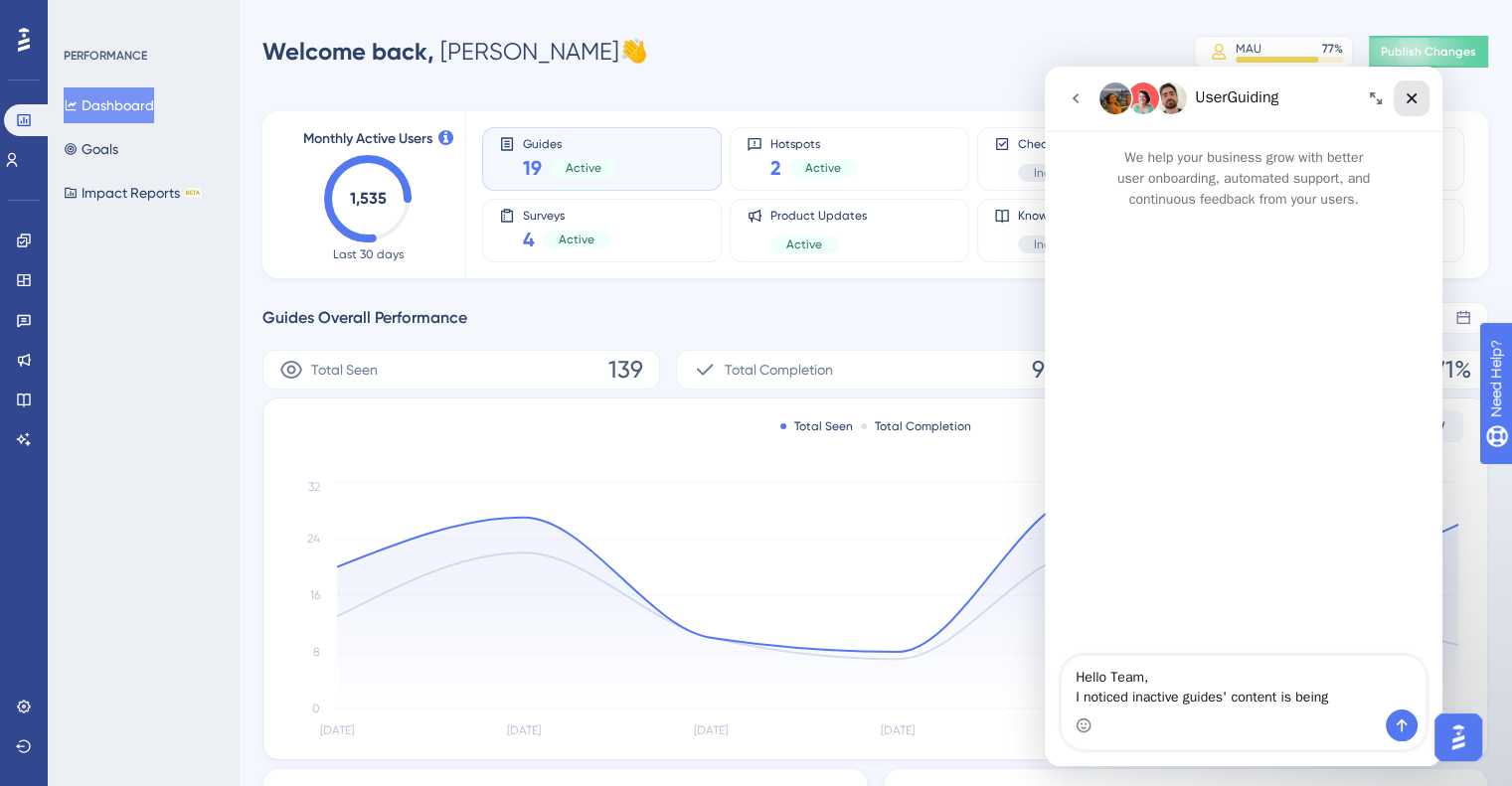 click 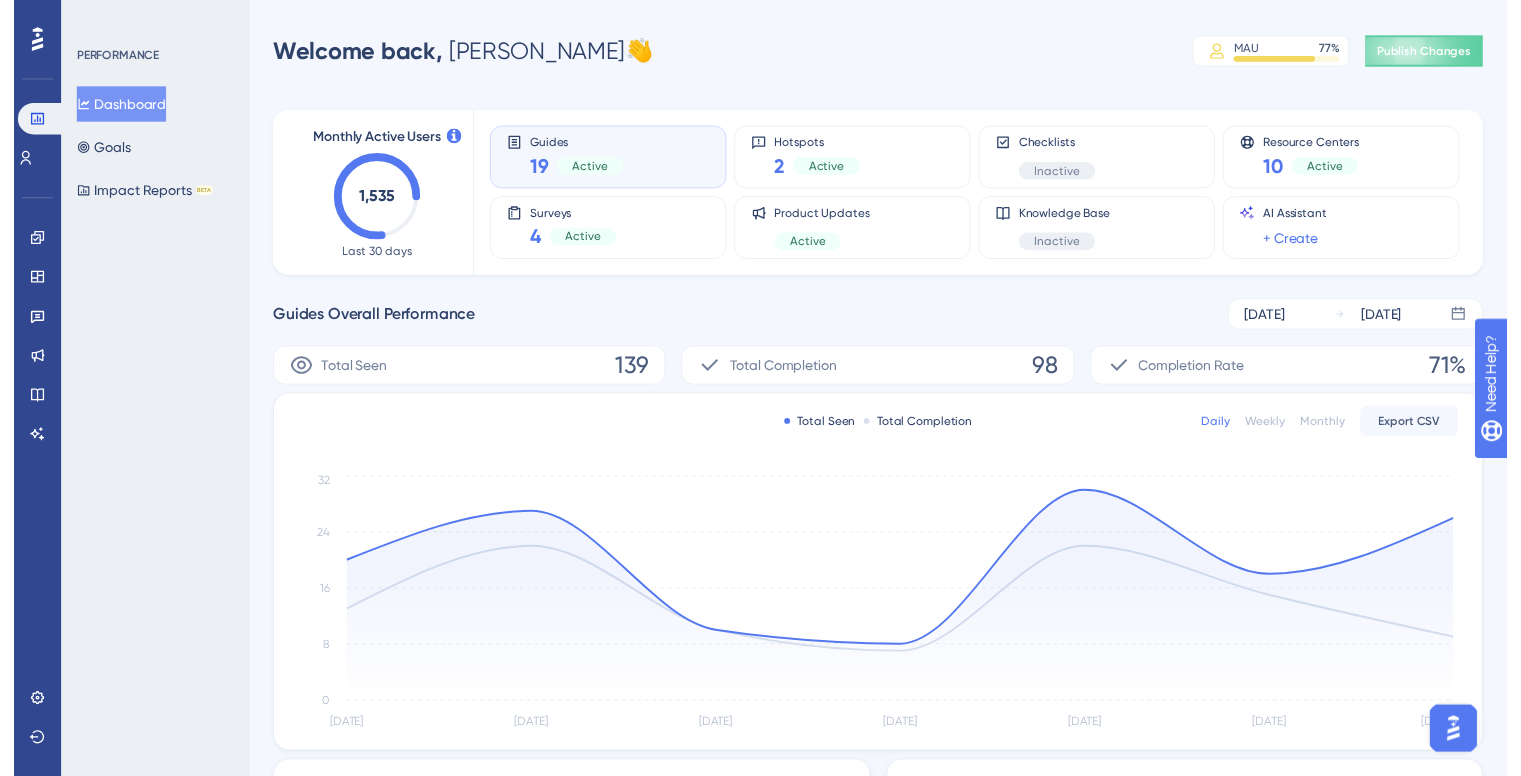 scroll, scrollTop: 0, scrollLeft: 0, axis: both 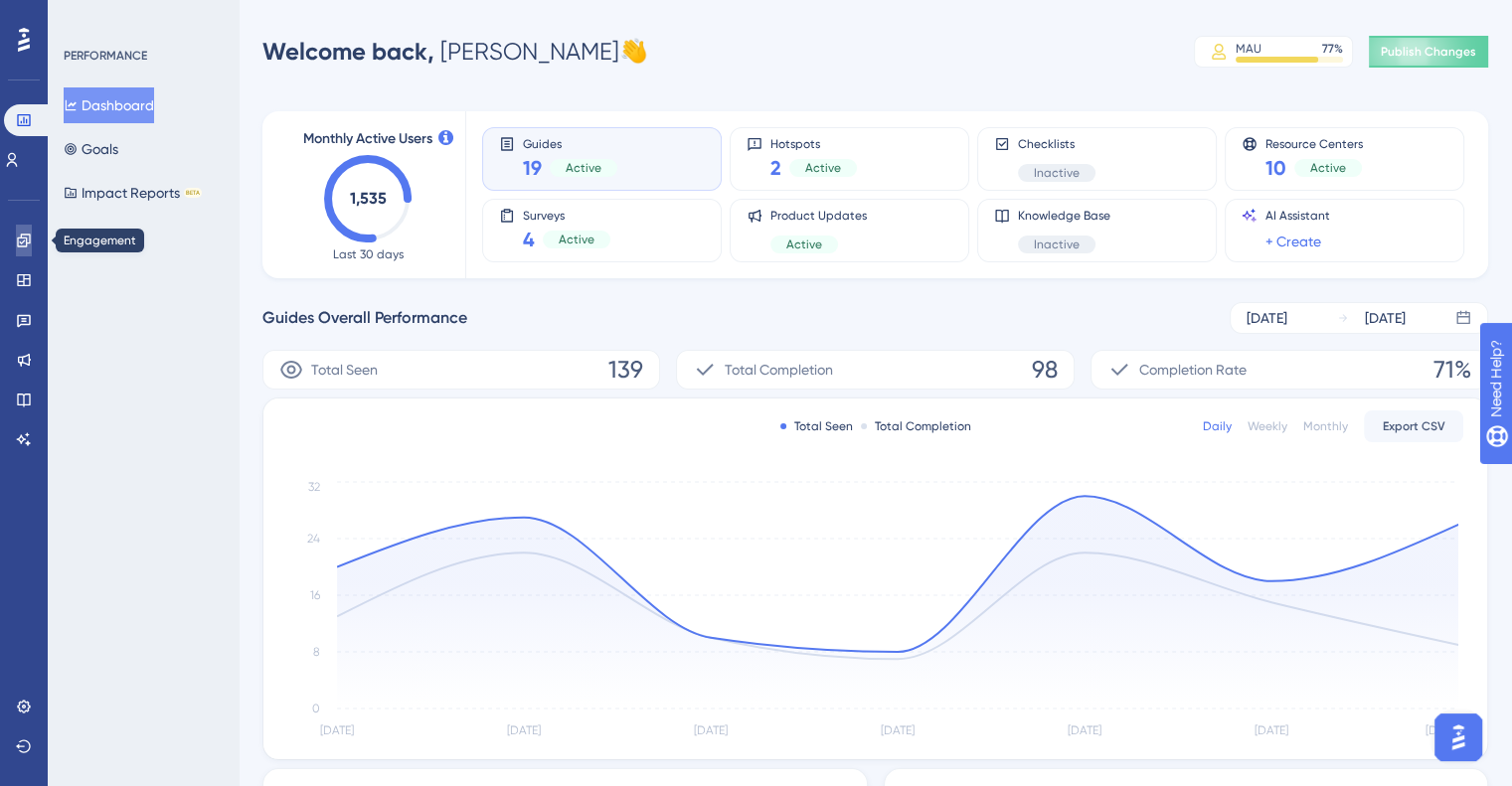 click at bounding box center [24, 240] 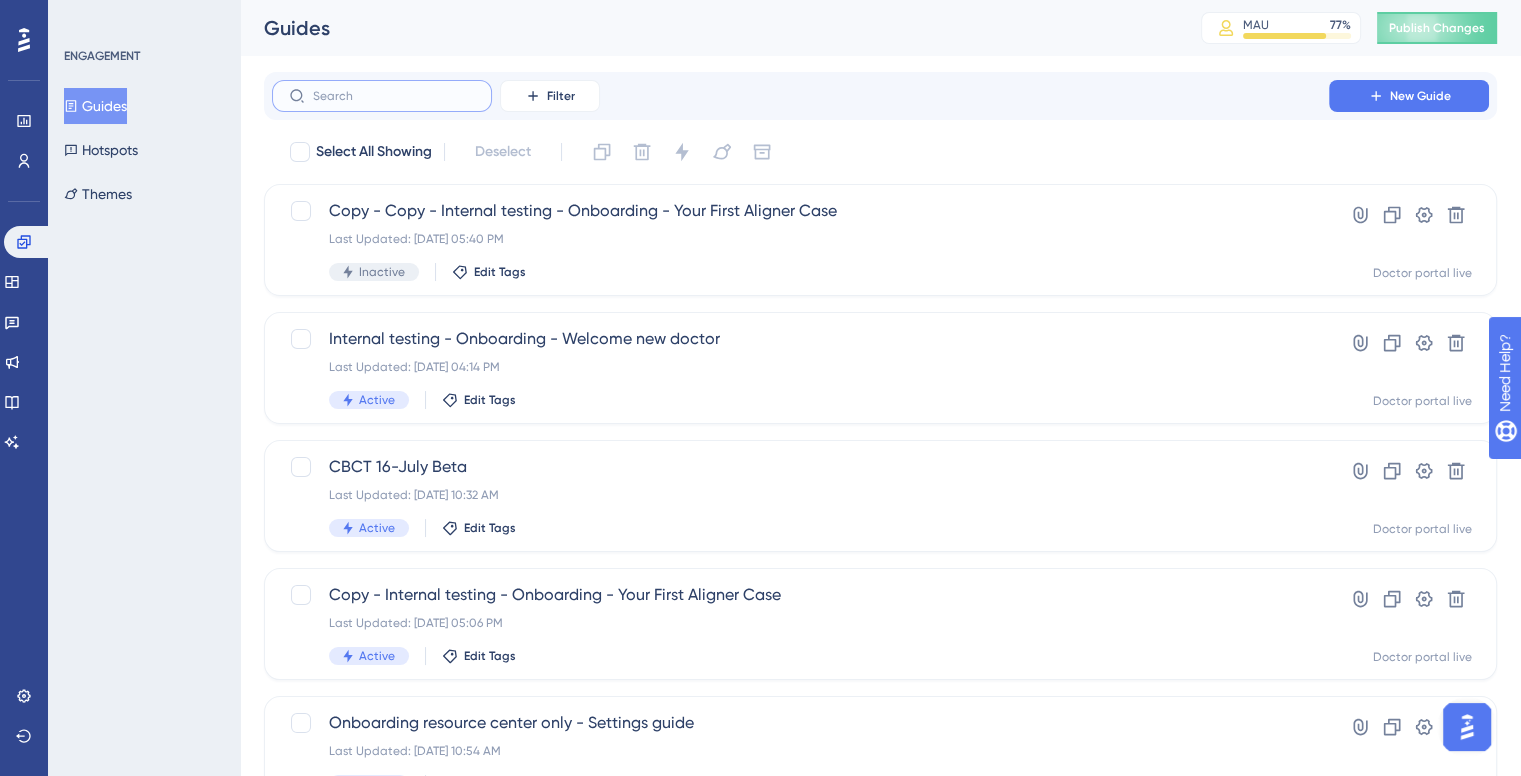 click at bounding box center [394, 96] 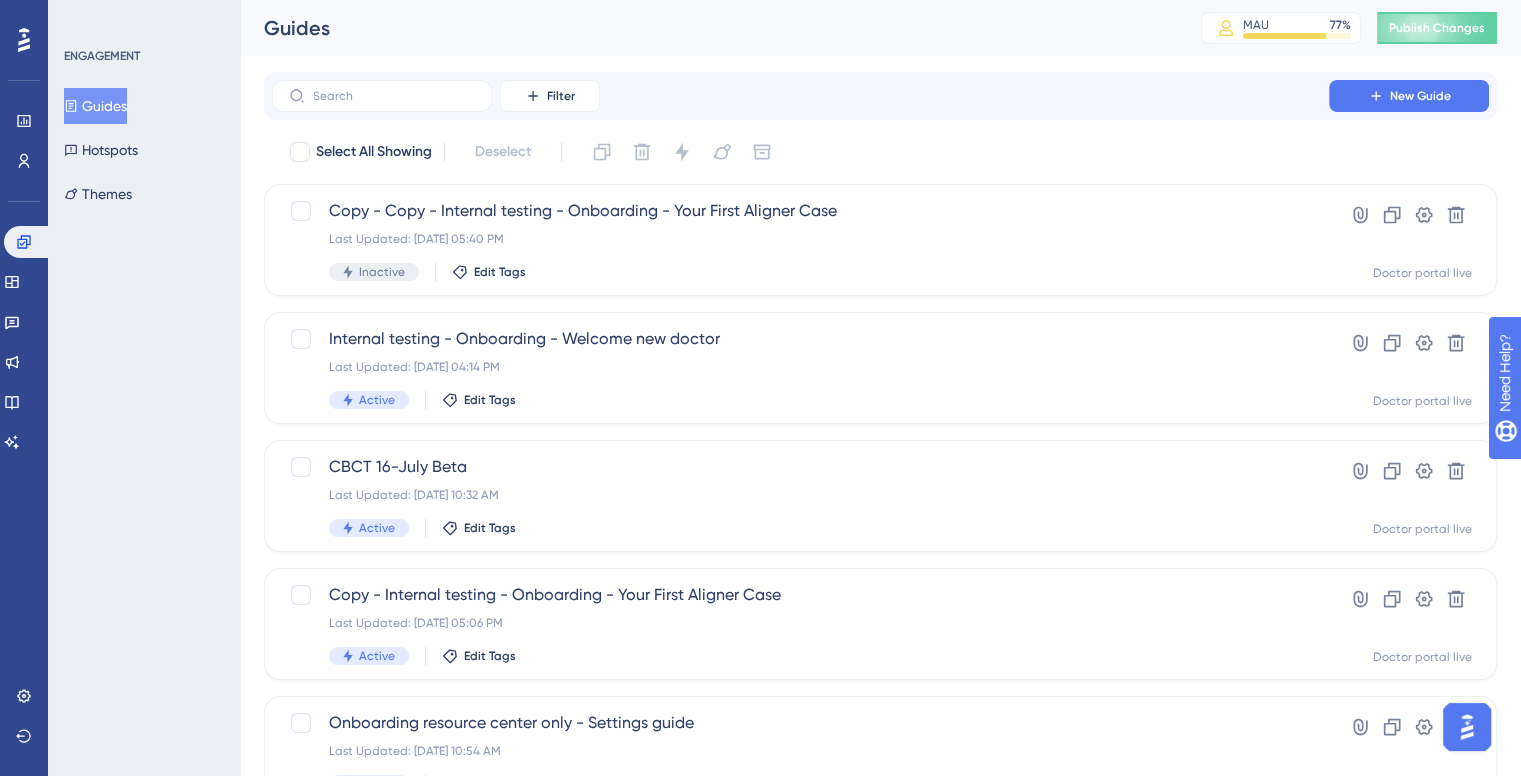 click on "Select All Showing Deselect Copy - Copy - Internal testing - Onboarding - Your First Aligner Case Last Updated: Jul 22 2025, 05:40 PM Inactive Edit Tags Hyperlink Clone Settings Delete Doctor portal live Internal testing - Onboarding - Welcome new doctor Last Updated: Jul 20 2025, 04:14 PM Active Edit Tags Hyperlink Clone Settings Delete Doctor portal live CBCT 16-July Beta Last Updated: Jul 20 2025, 10:32 AM Active Edit Tags Hyperlink Clone Settings Delete Doctor portal live Copy - Internal testing - Onboarding - Your First Aligner Case Last Updated: Jul 22 2025, 05:06 PM Active Edit Tags Hyperlink Clone Settings Delete Doctor portal live Onboarding resource center only - Settings guide Last Updated: Jul 03 2025, 10:54 AM Active Edit Tags Hyperlink Clone Settings Delete Doctor portal live Onboarding Resource Center only - Education guide Last Updated: Jul 02 2025, 03:50 PM Active Edit Tags Hyperlink Clone Settings Delete Doctor portal live Onboarding - Welcome new doctor Last Updated: Jul 14 2025, 01:16 PM" at bounding box center [880, 792] 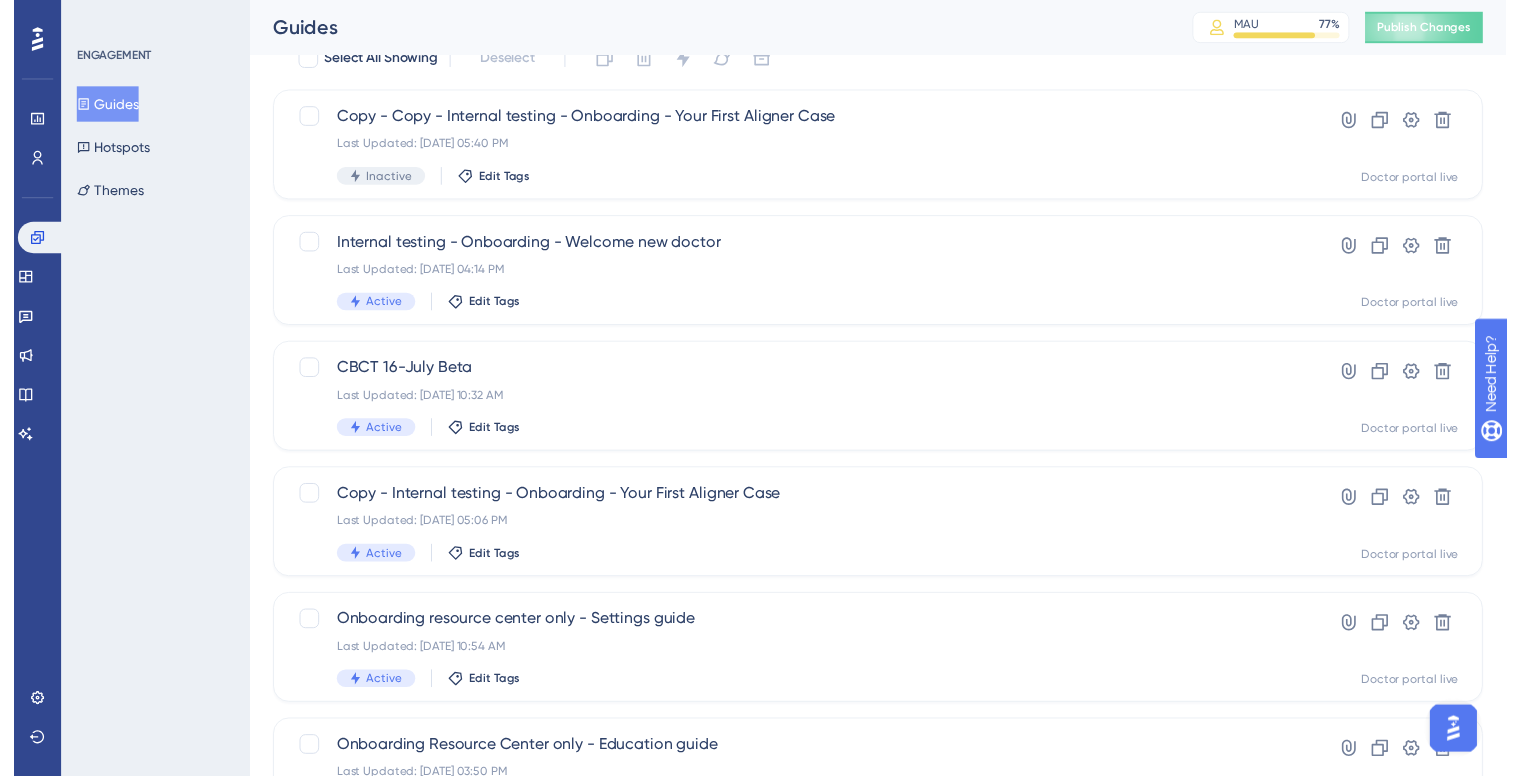 scroll, scrollTop: 0, scrollLeft: 0, axis: both 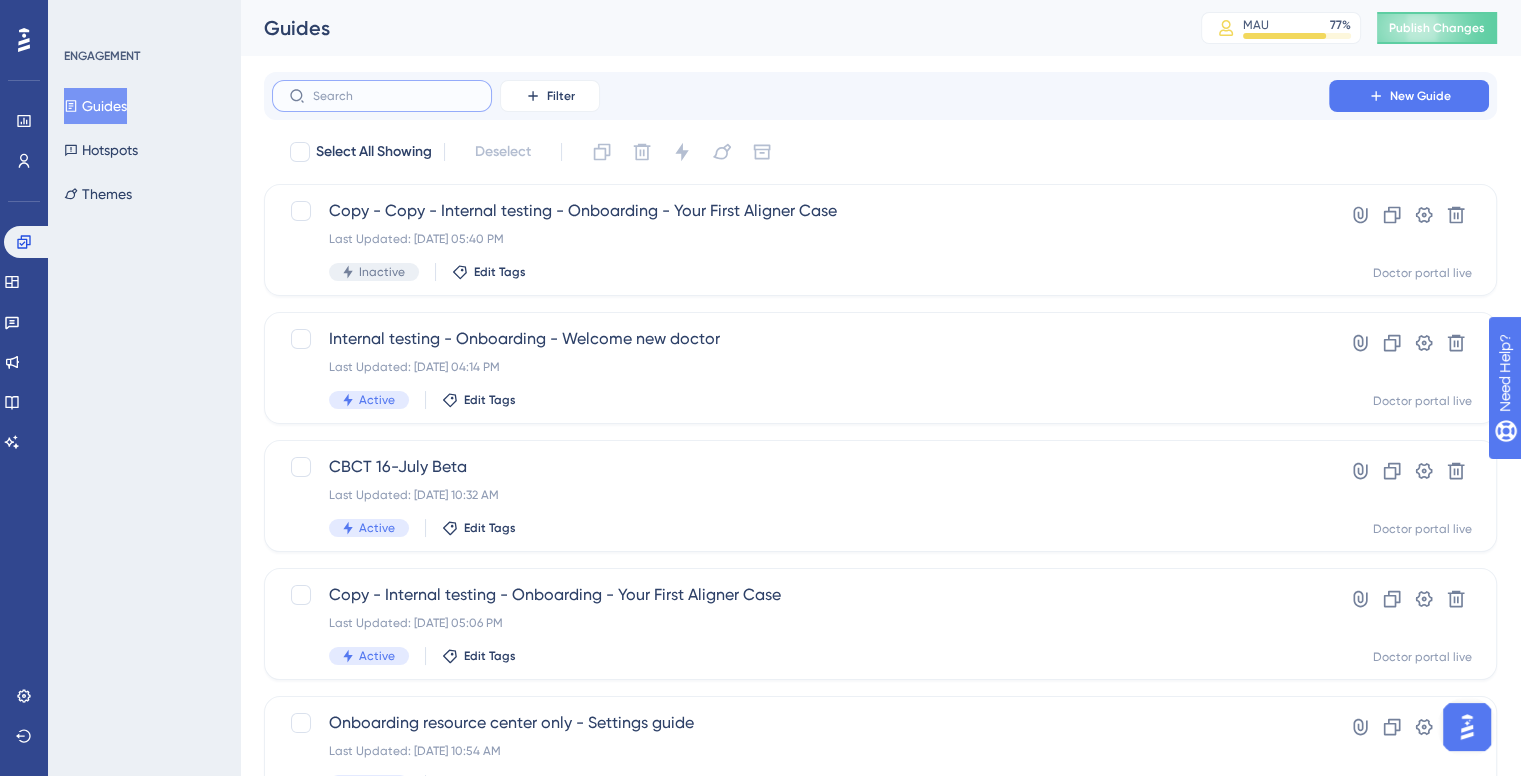 click at bounding box center (394, 96) 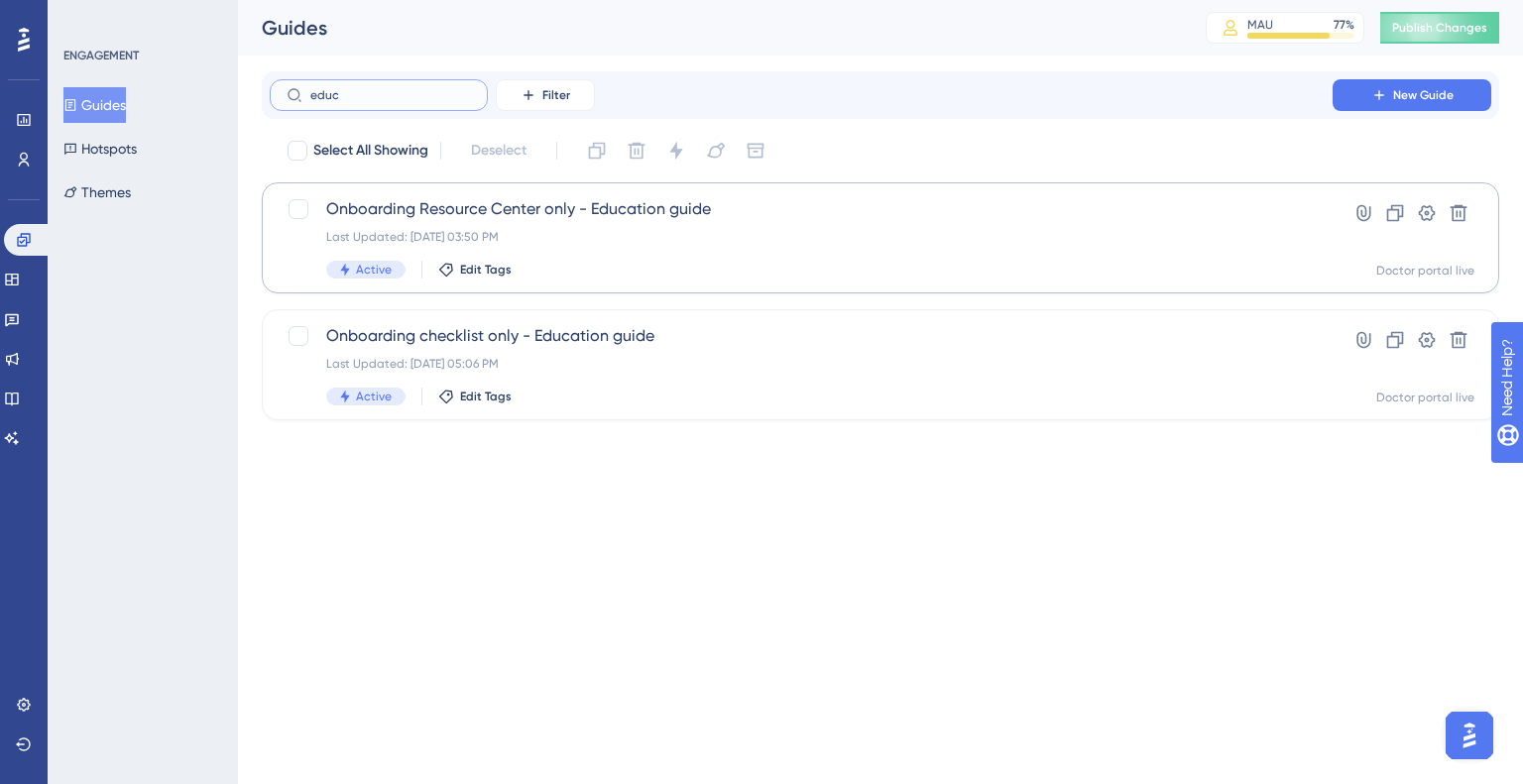 type on "educ" 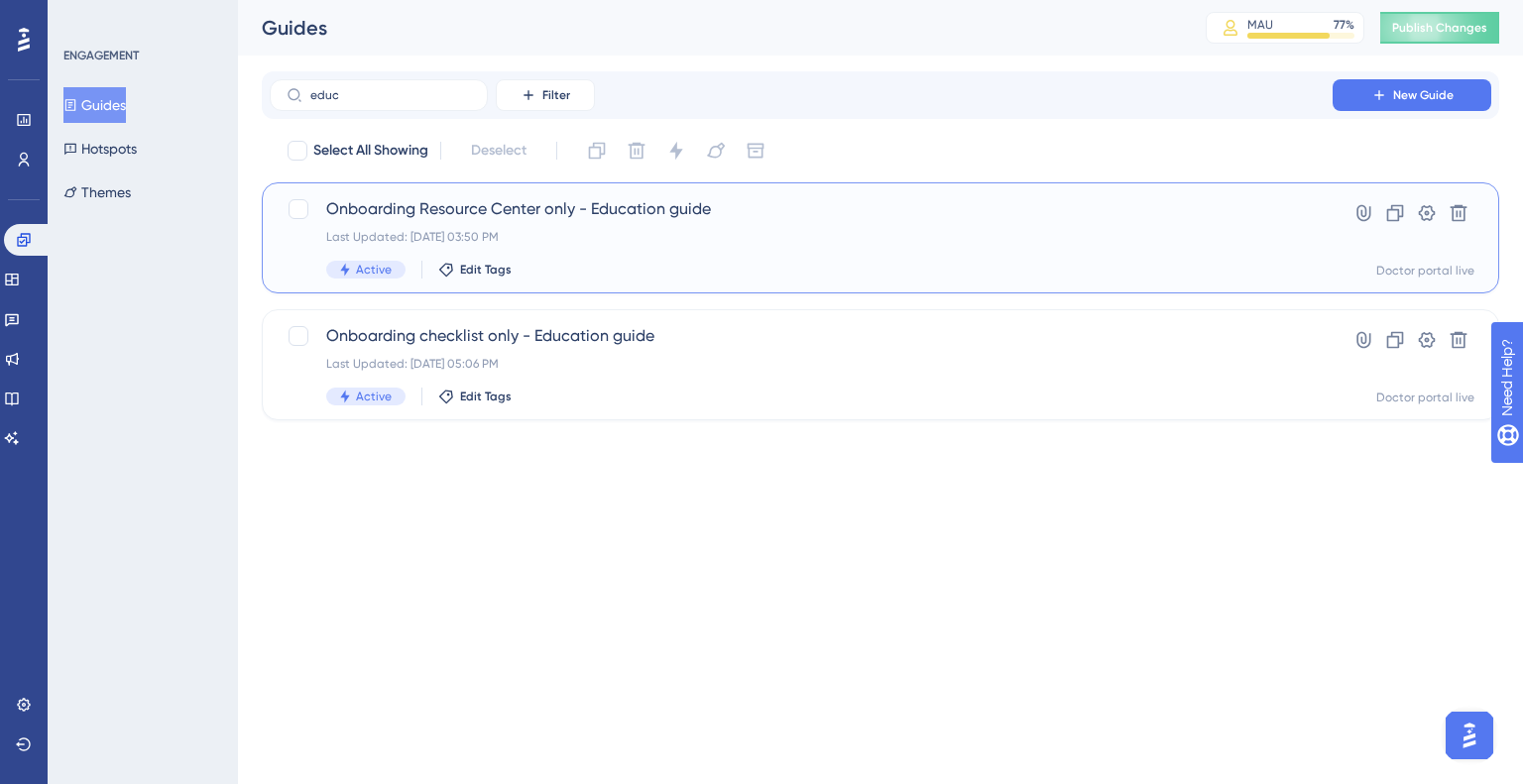 click on "Onboarding Resource Center only - Education guide Last Updated: Jul 02 2025, 03:50 PM Active Edit Tags" at bounding box center (801, 238) 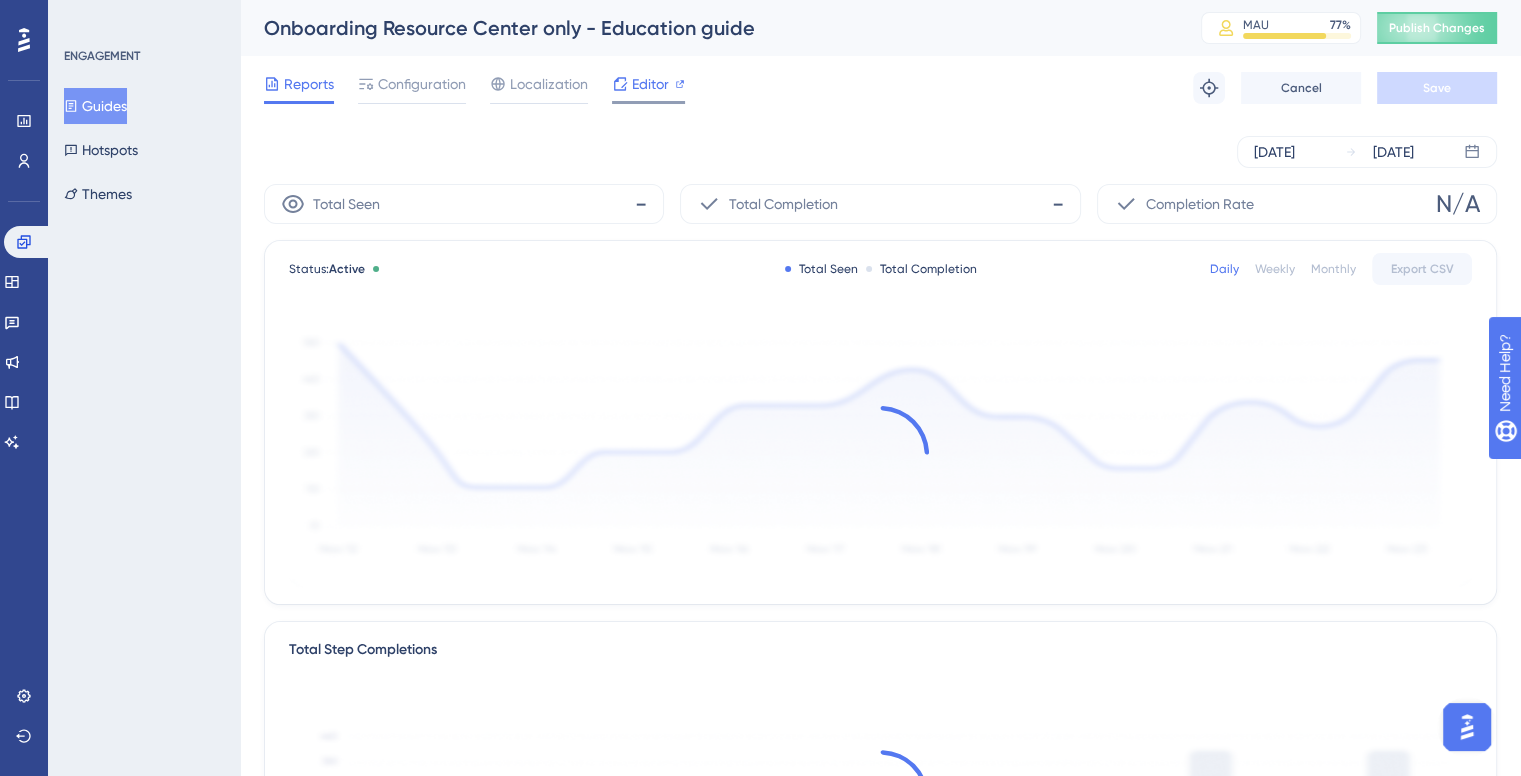 click on "Editor" at bounding box center [650, 84] 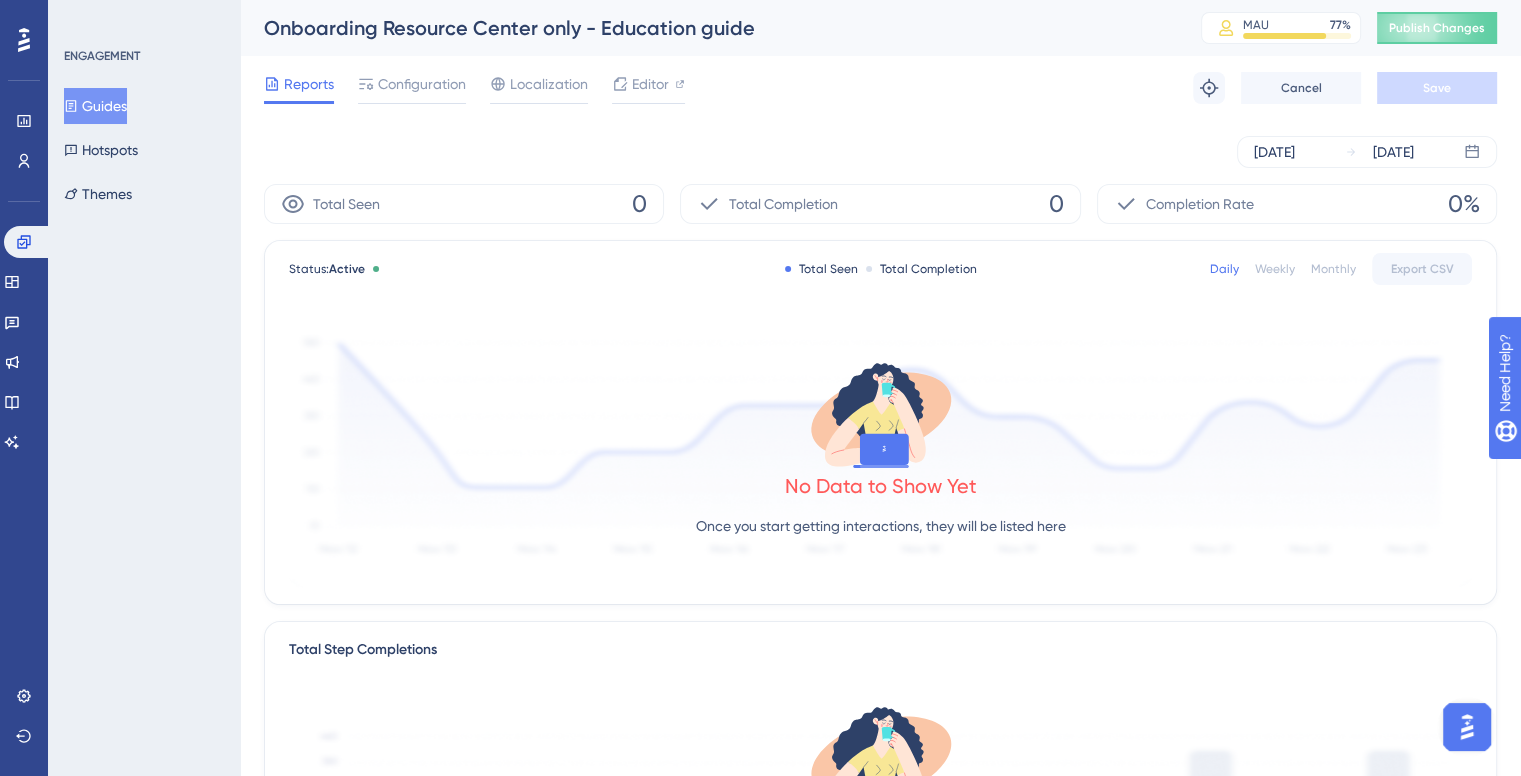 click on "Guides" at bounding box center [95, 106] 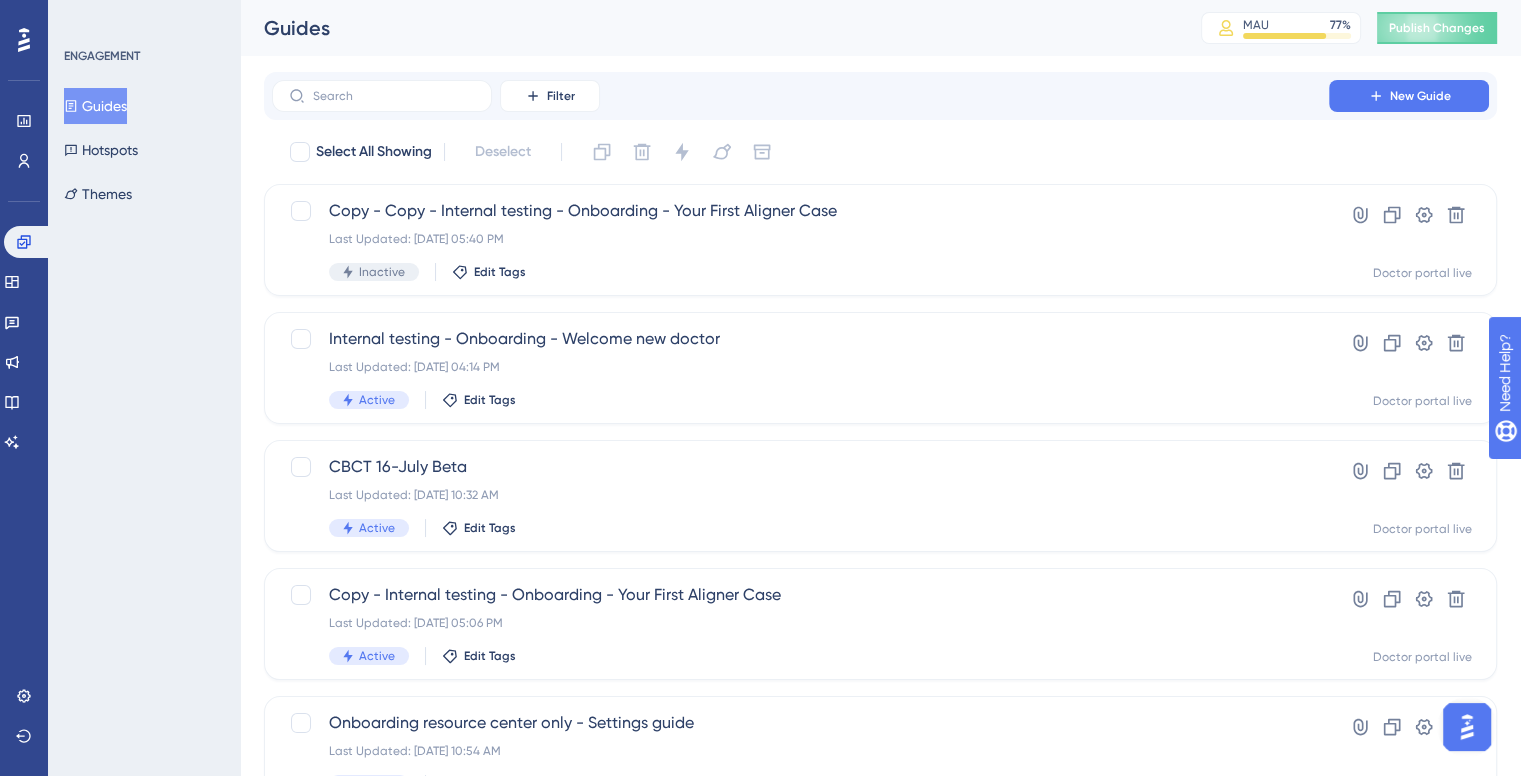 scroll, scrollTop: 0, scrollLeft: 0, axis: both 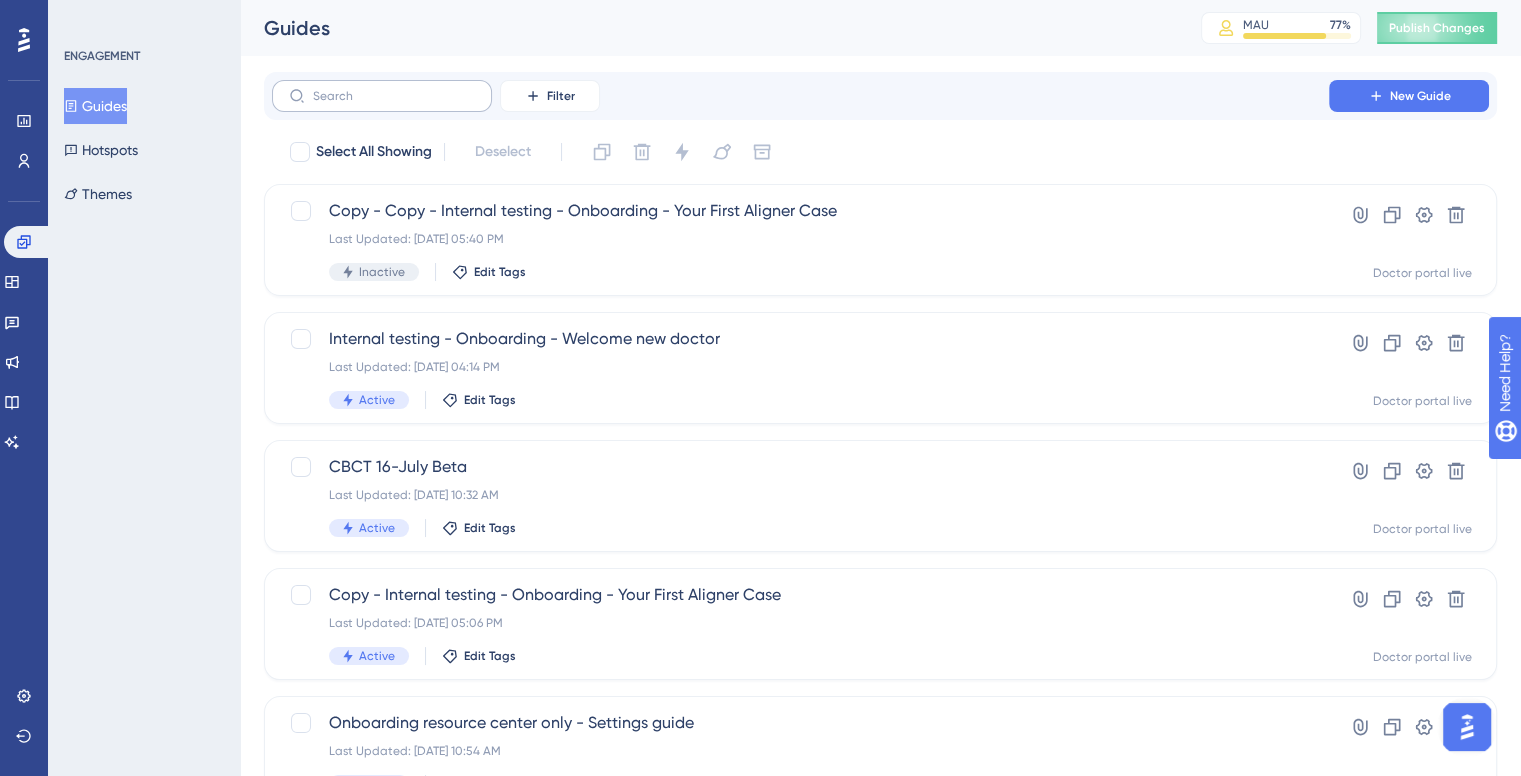 click at bounding box center (382, 96) 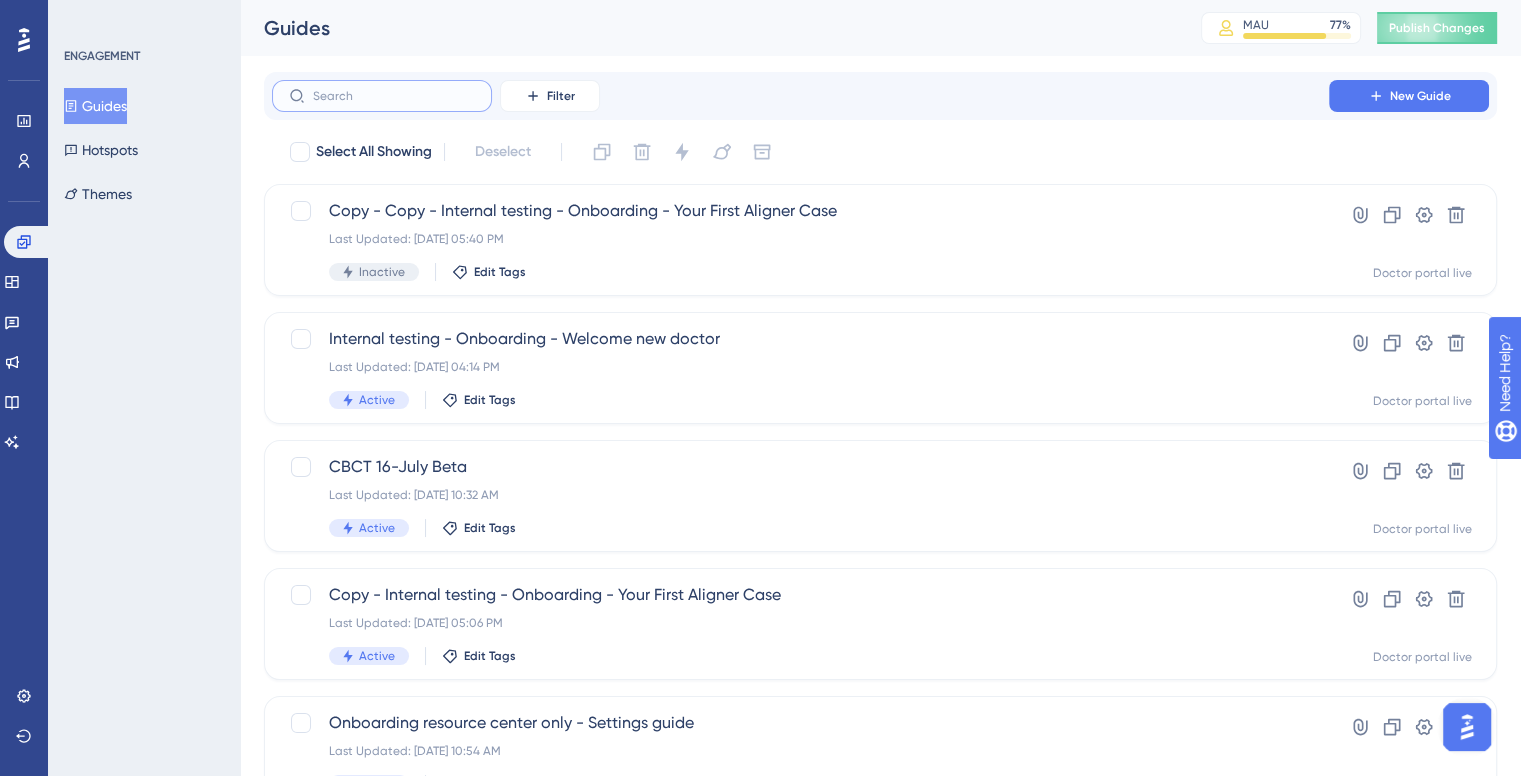 click at bounding box center (394, 96) 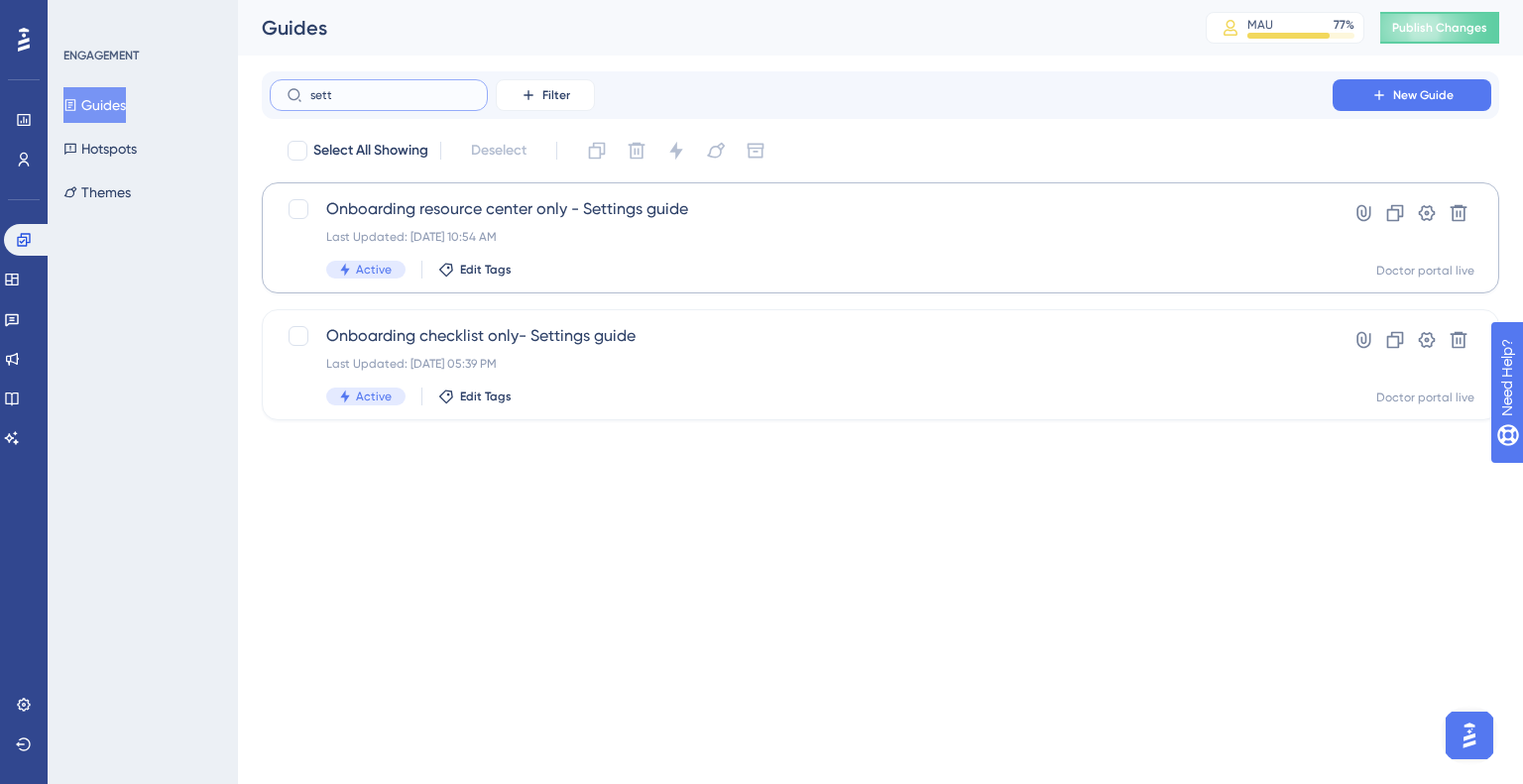 type on "sett" 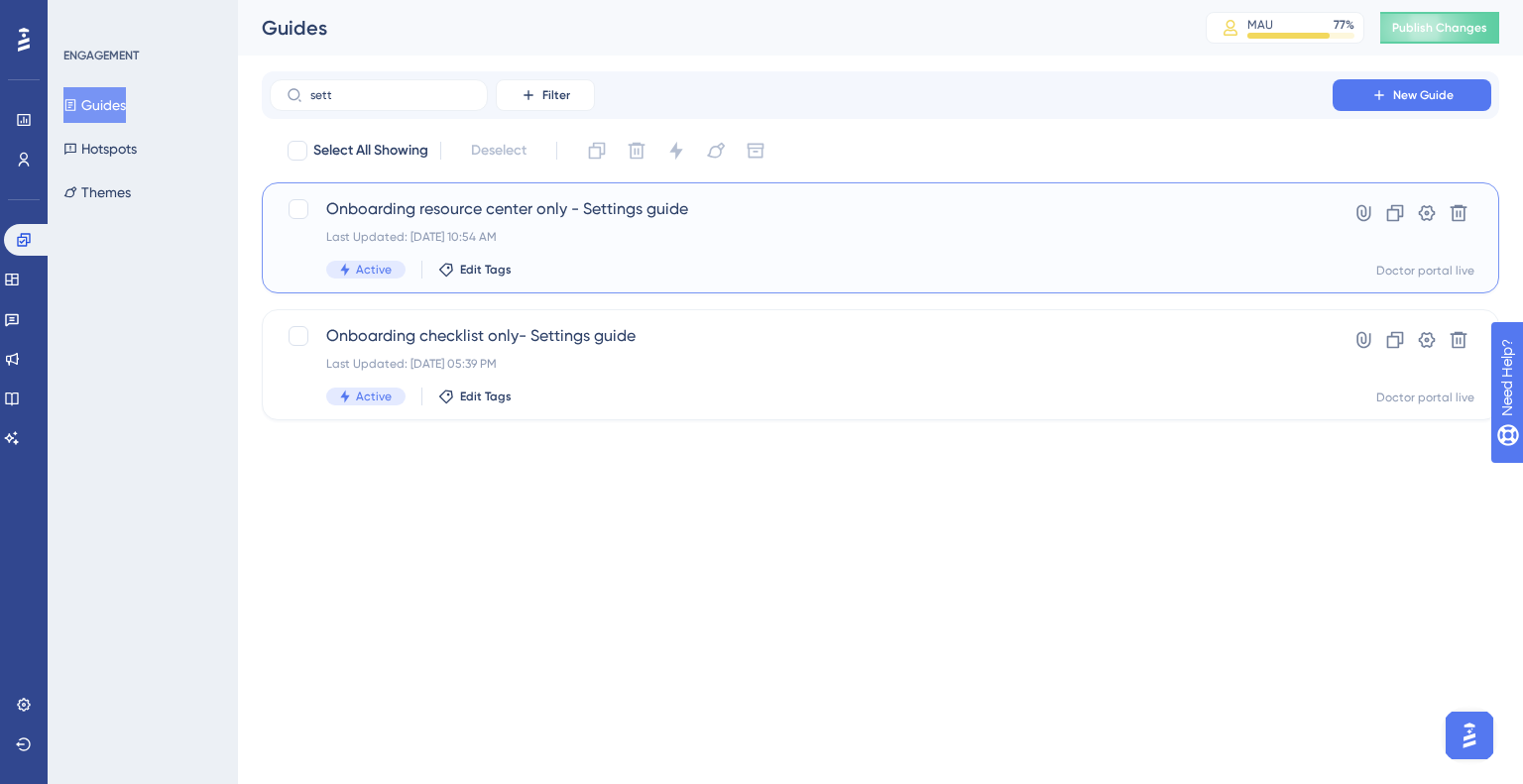 click on "Onboarding resource center only - Settings guide Last Updated: Jul 03 2025, 10:54 AM Active Edit Tags" at bounding box center [801, 238] 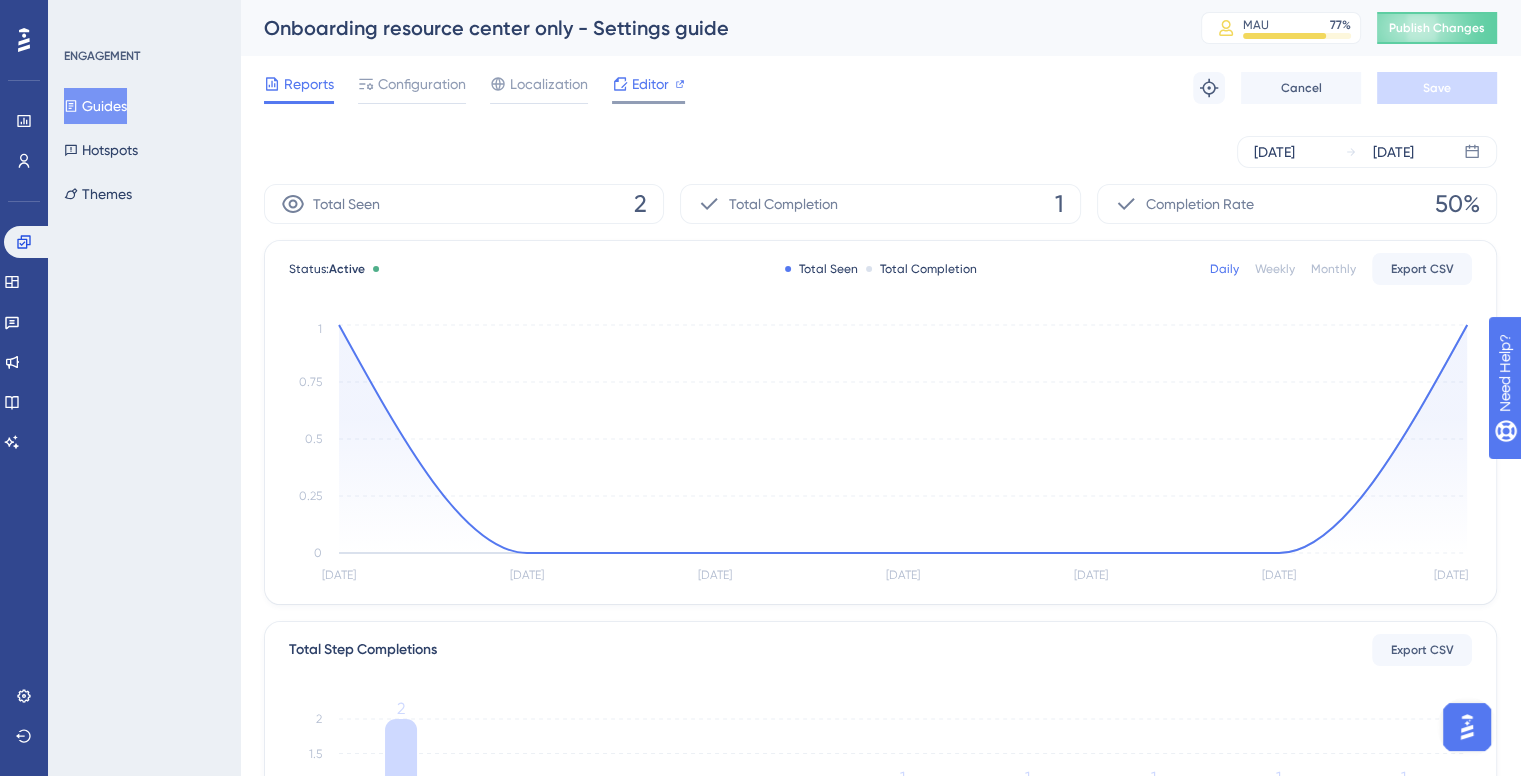 click 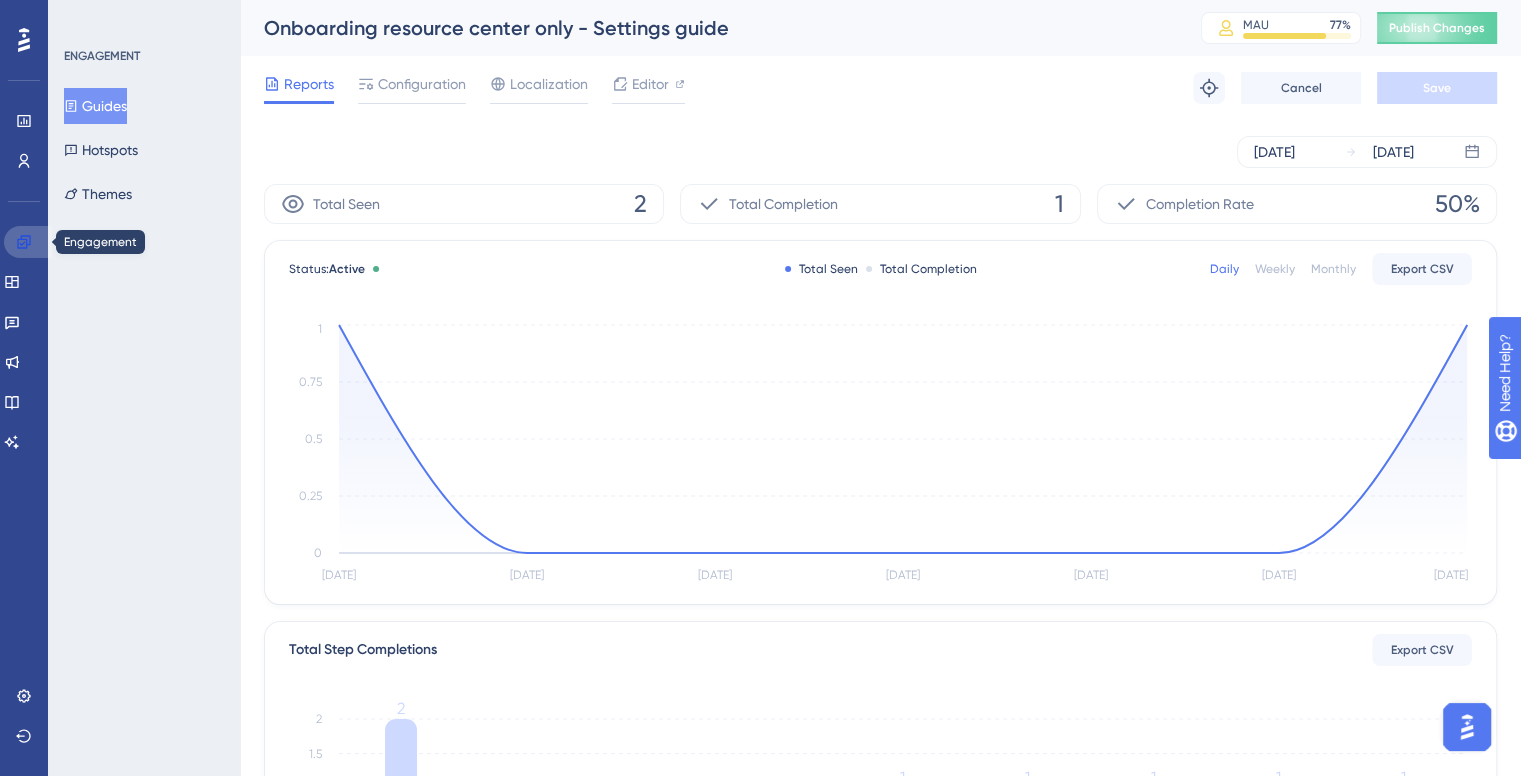 click at bounding box center (28, 242) 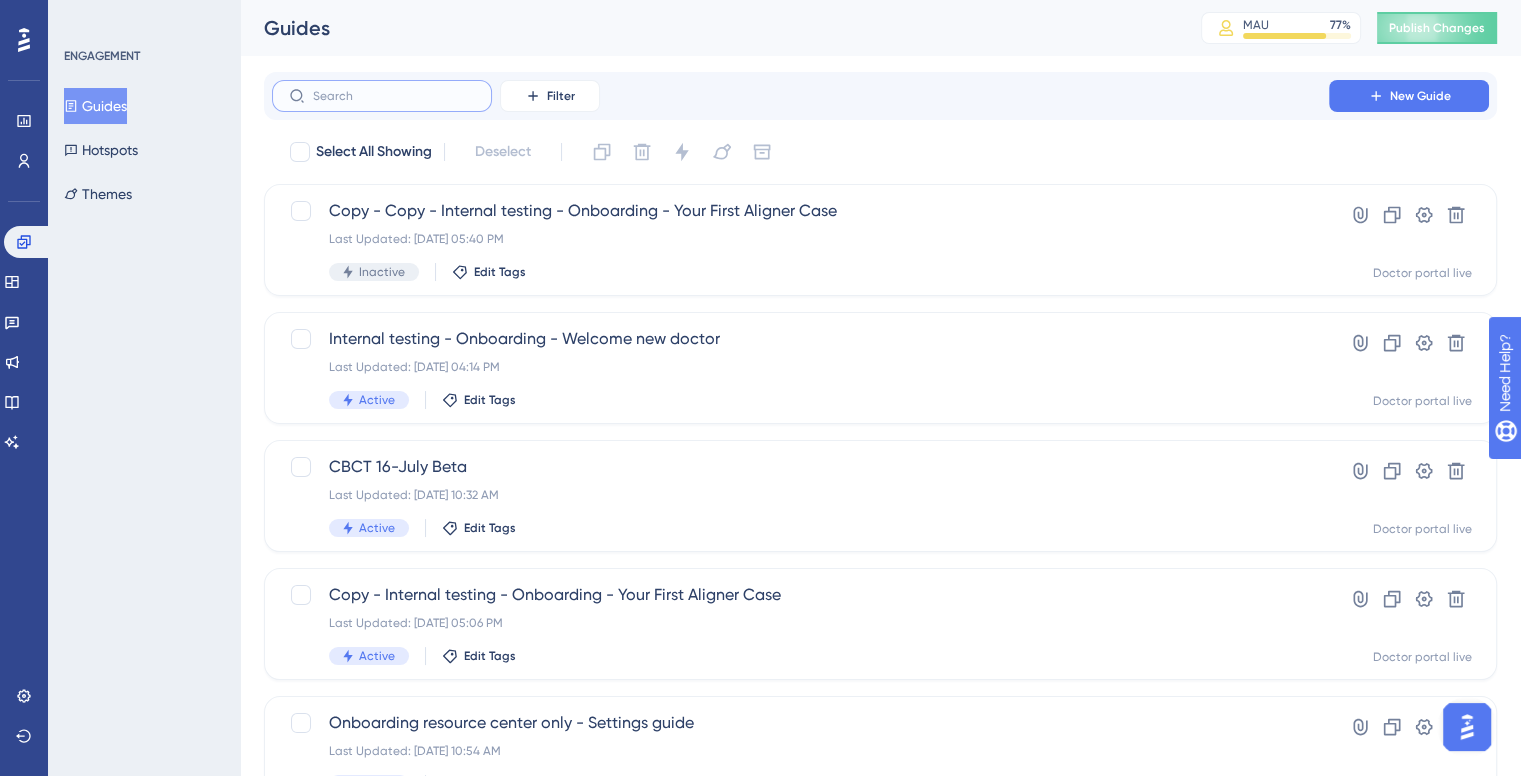 click at bounding box center [394, 96] 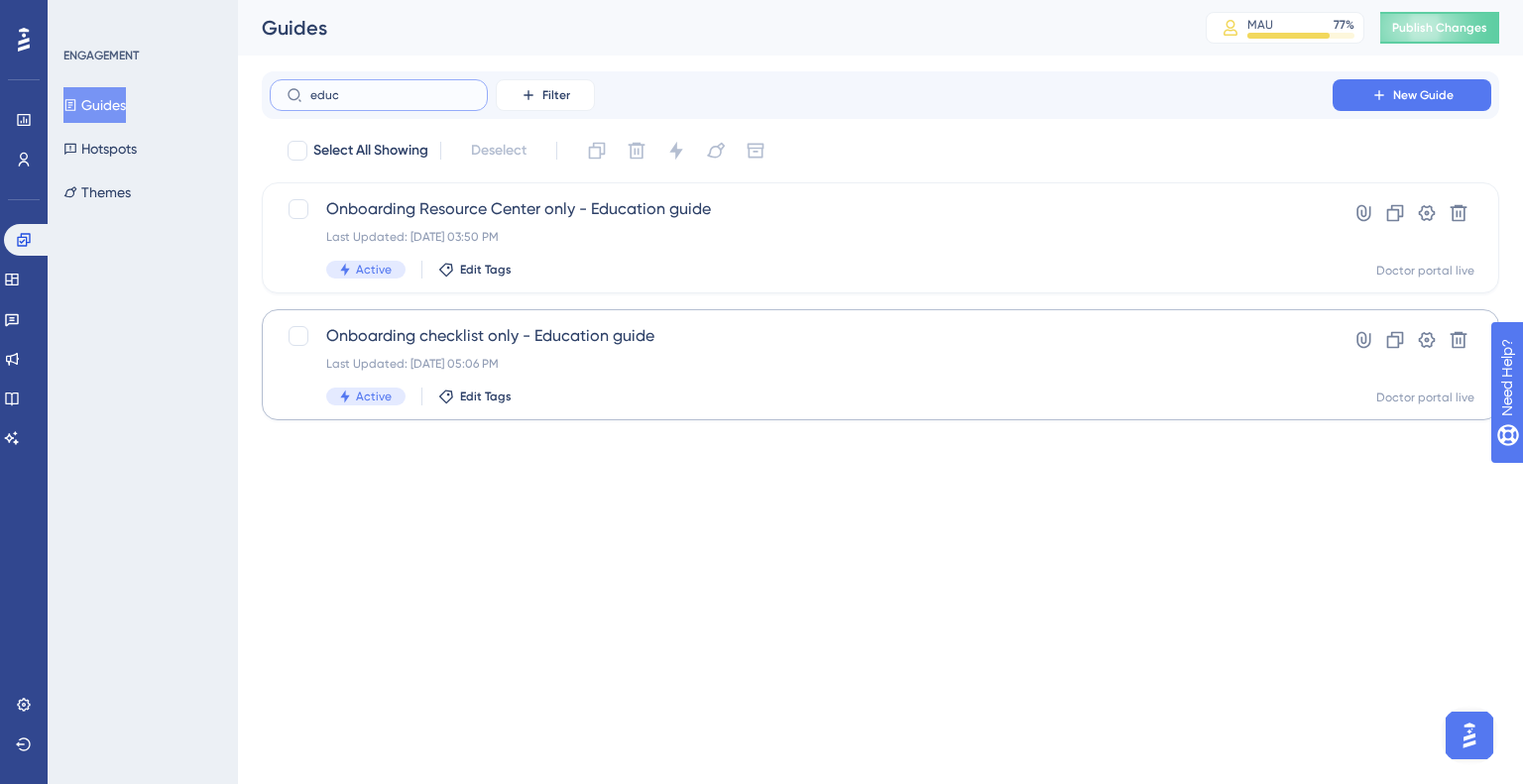 type on "educ" 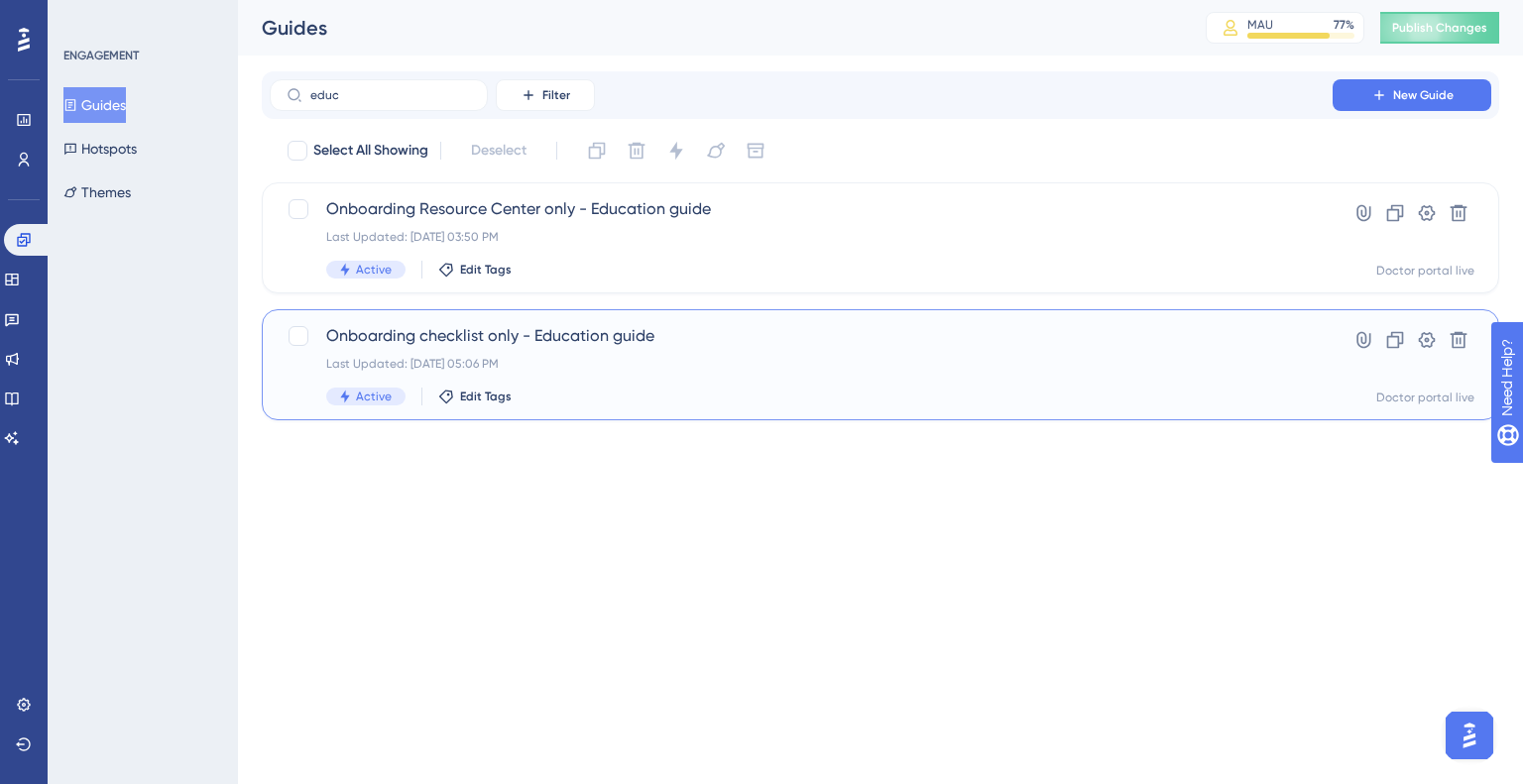 click on "Onboarding checklist only - Education guide" at bounding box center (801, 336) 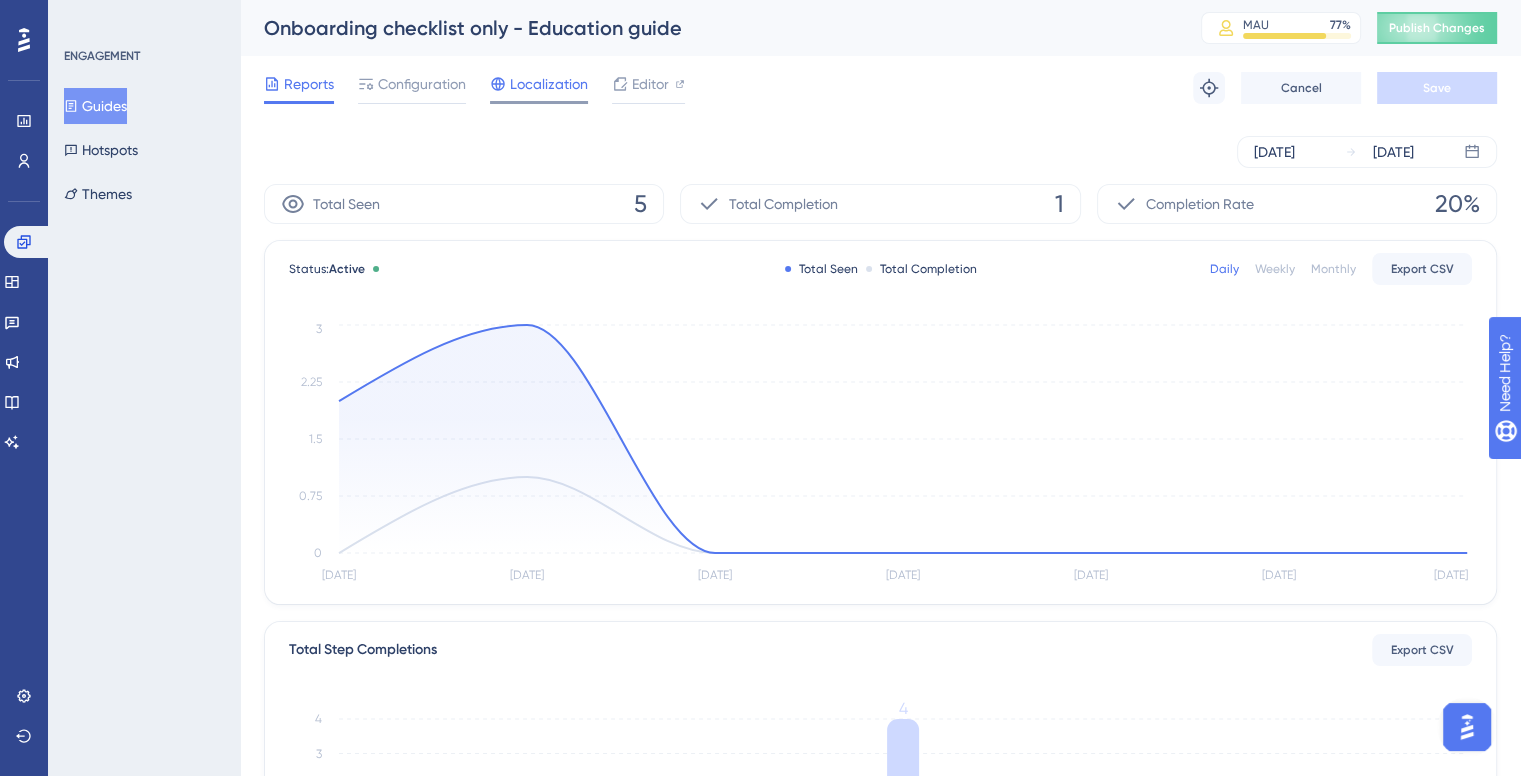 click on "Localization" at bounding box center [549, 84] 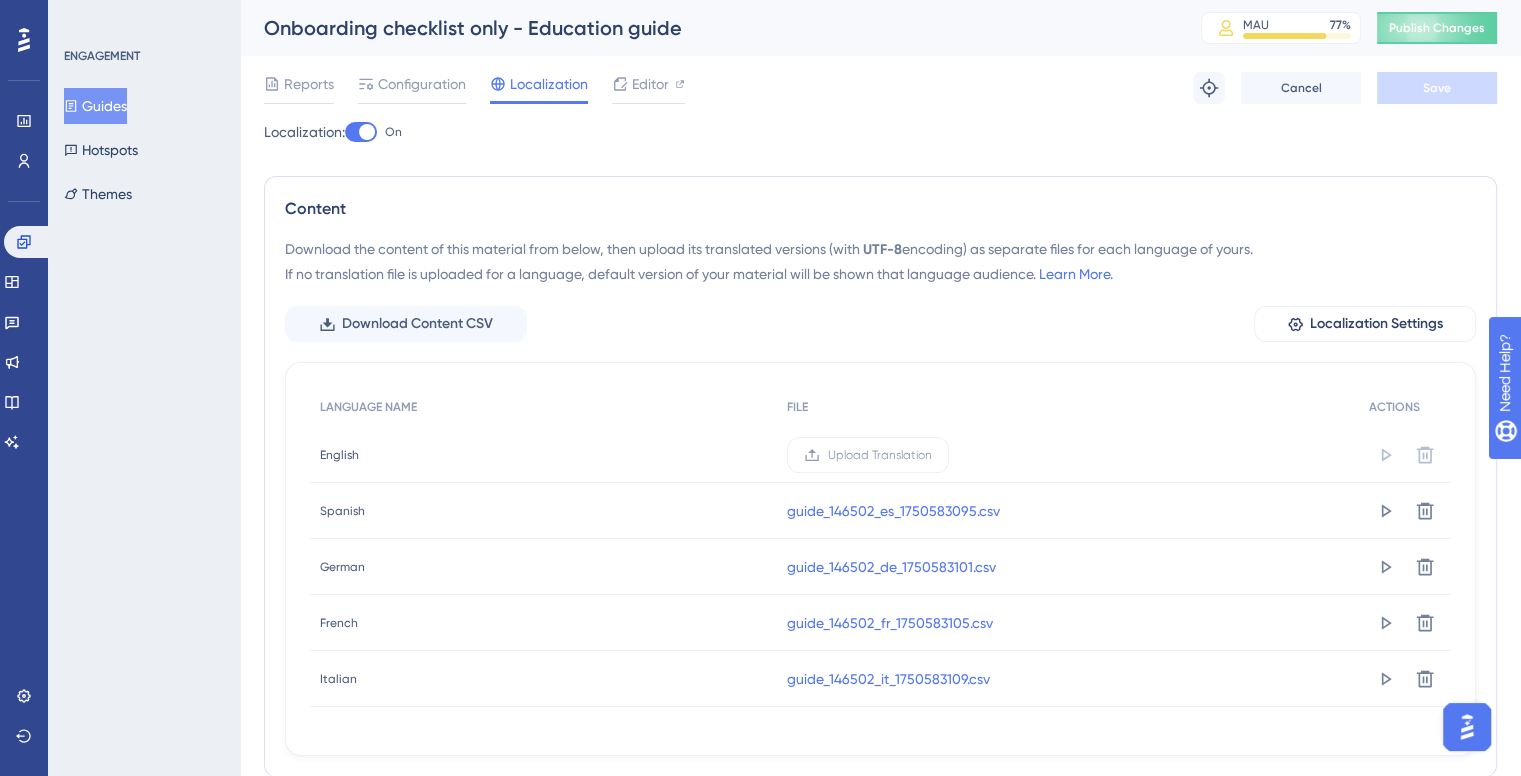 scroll, scrollTop: 87, scrollLeft: 0, axis: vertical 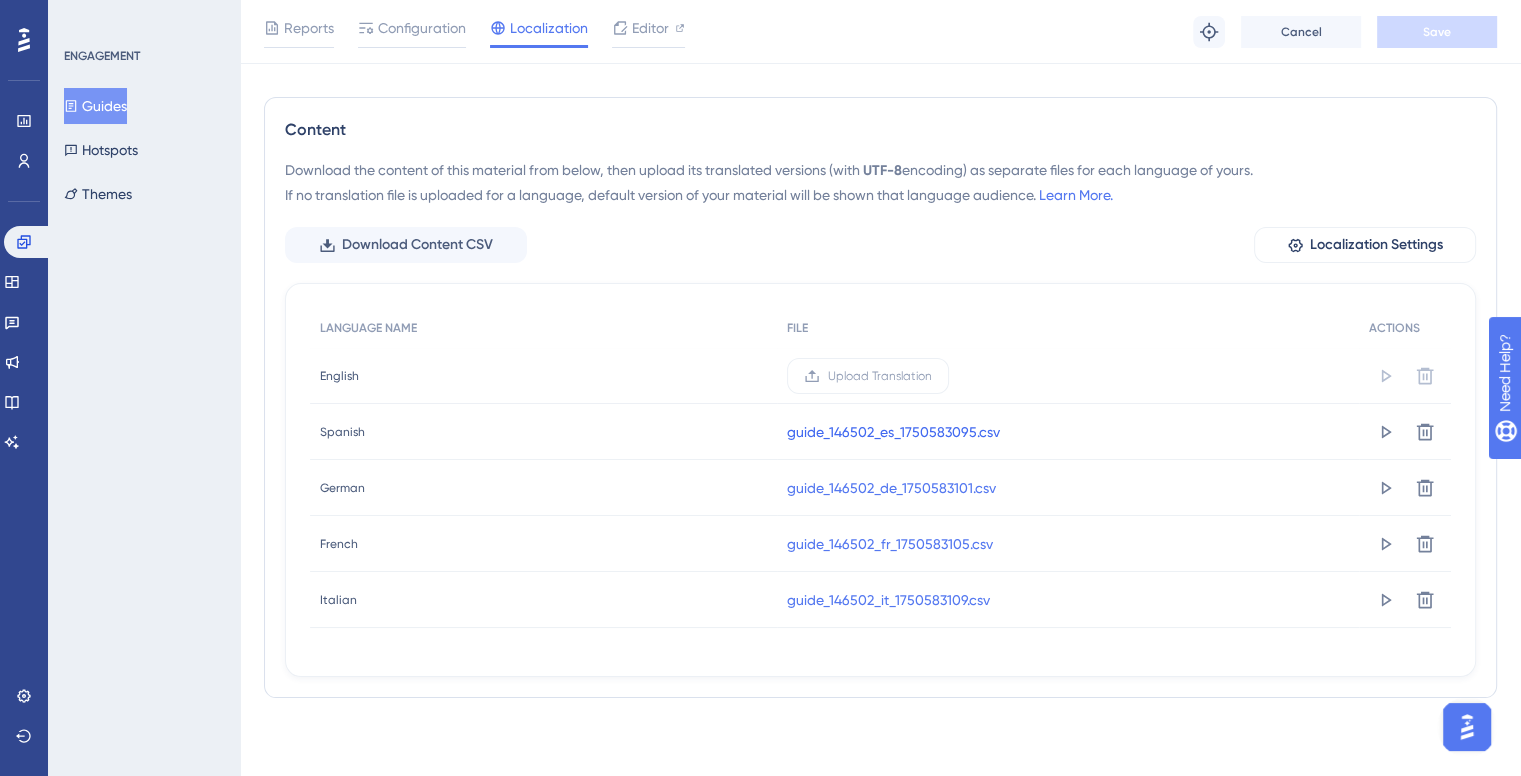 click on "guide_146502_es_1750583095.csv" at bounding box center (893, 432) 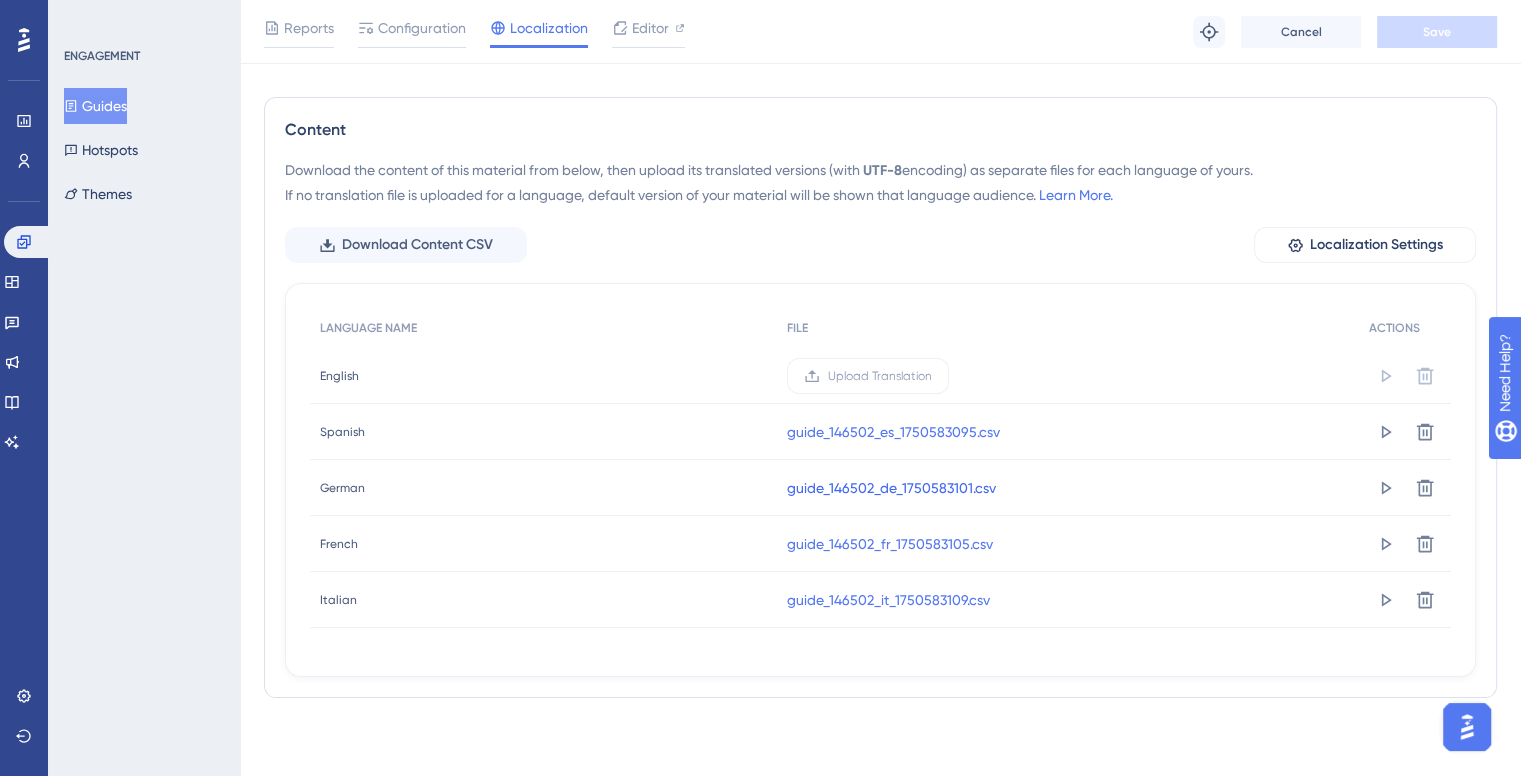 click on "guide_146502_de_1750583101.csv" at bounding box center [891, 488] 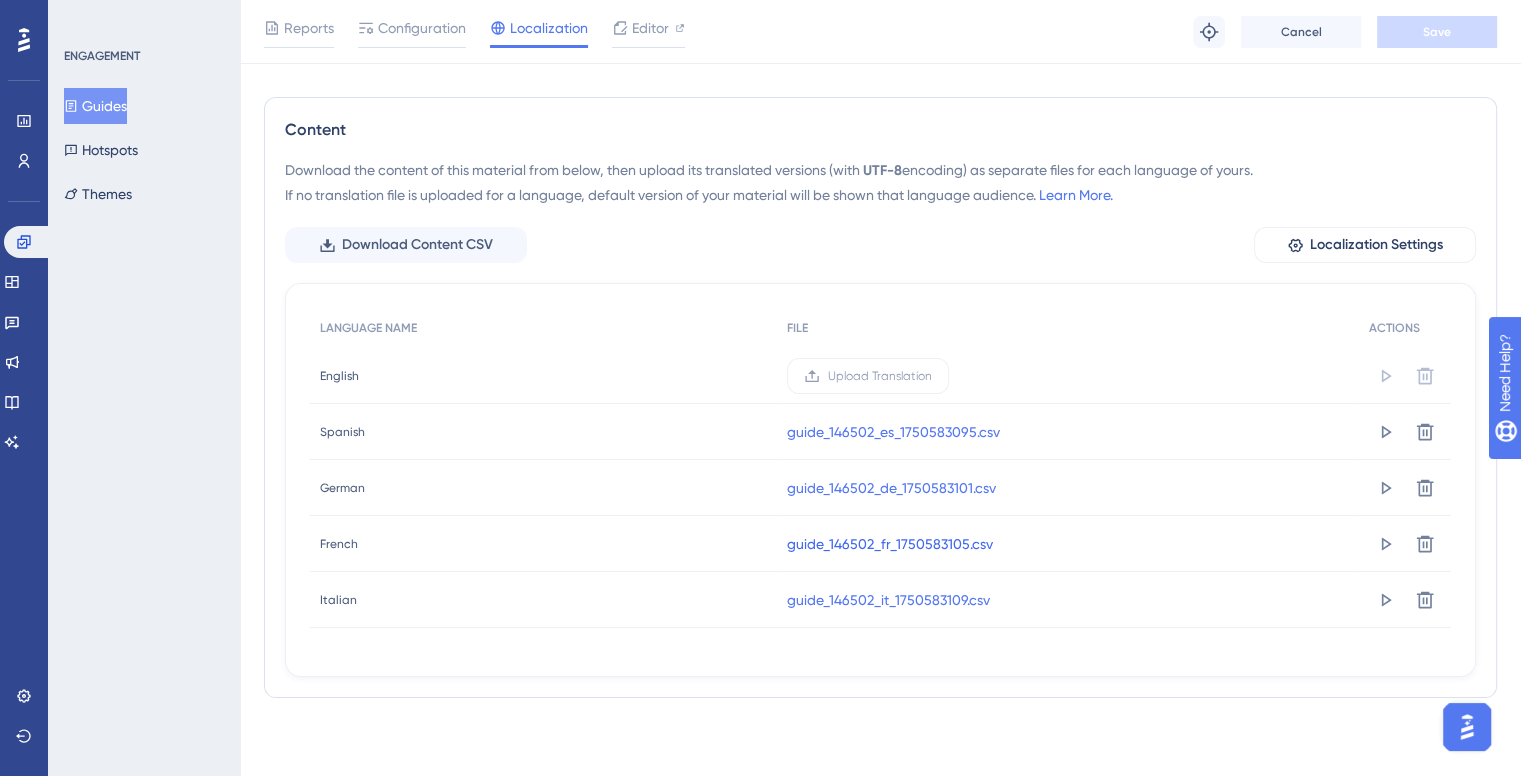 click on "guide_146502_fr_1750583105.csv" at bounding box center [890, 544] 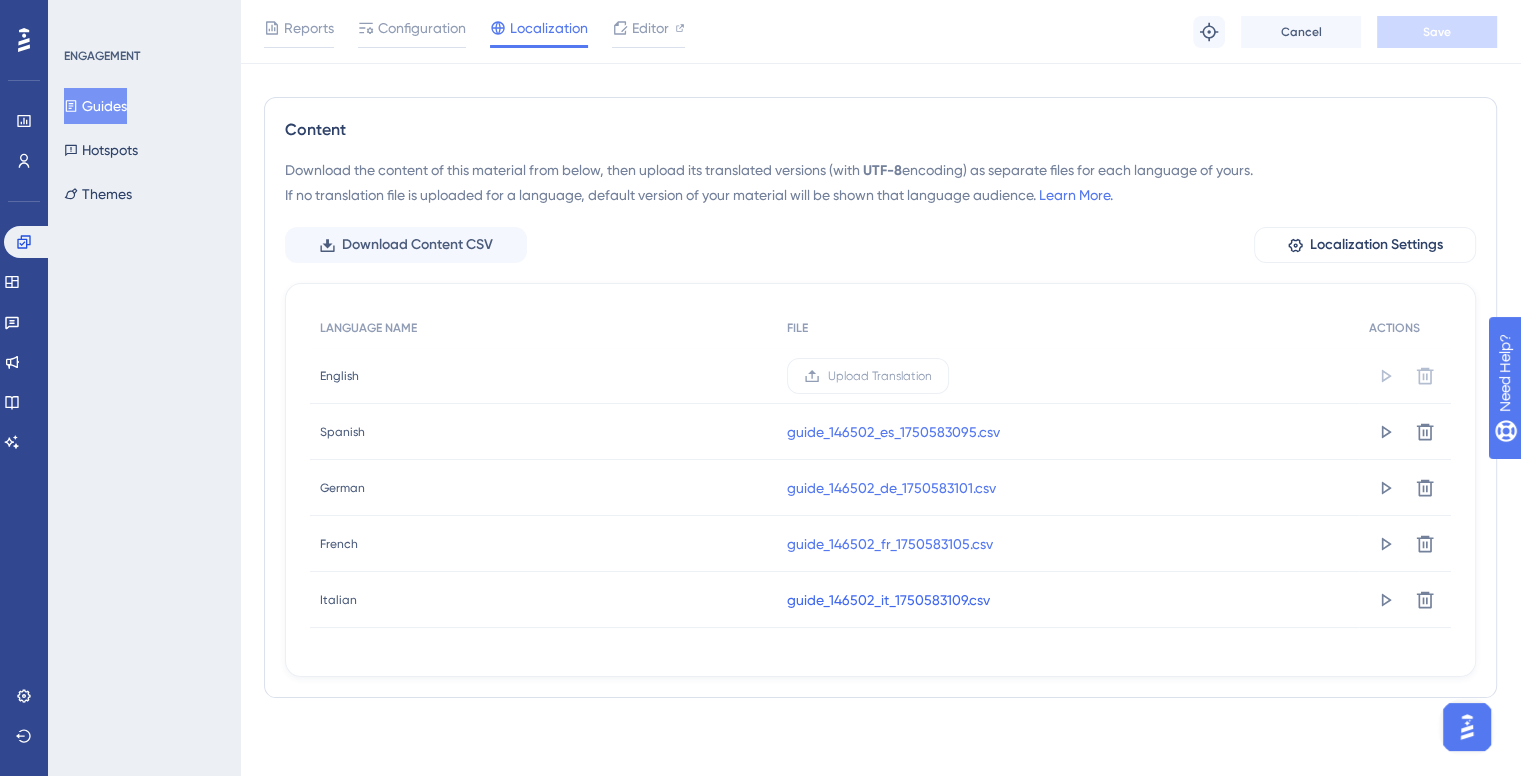 click on "guide_146502_it_1750583109.csv" at bounding box center [888, 600] 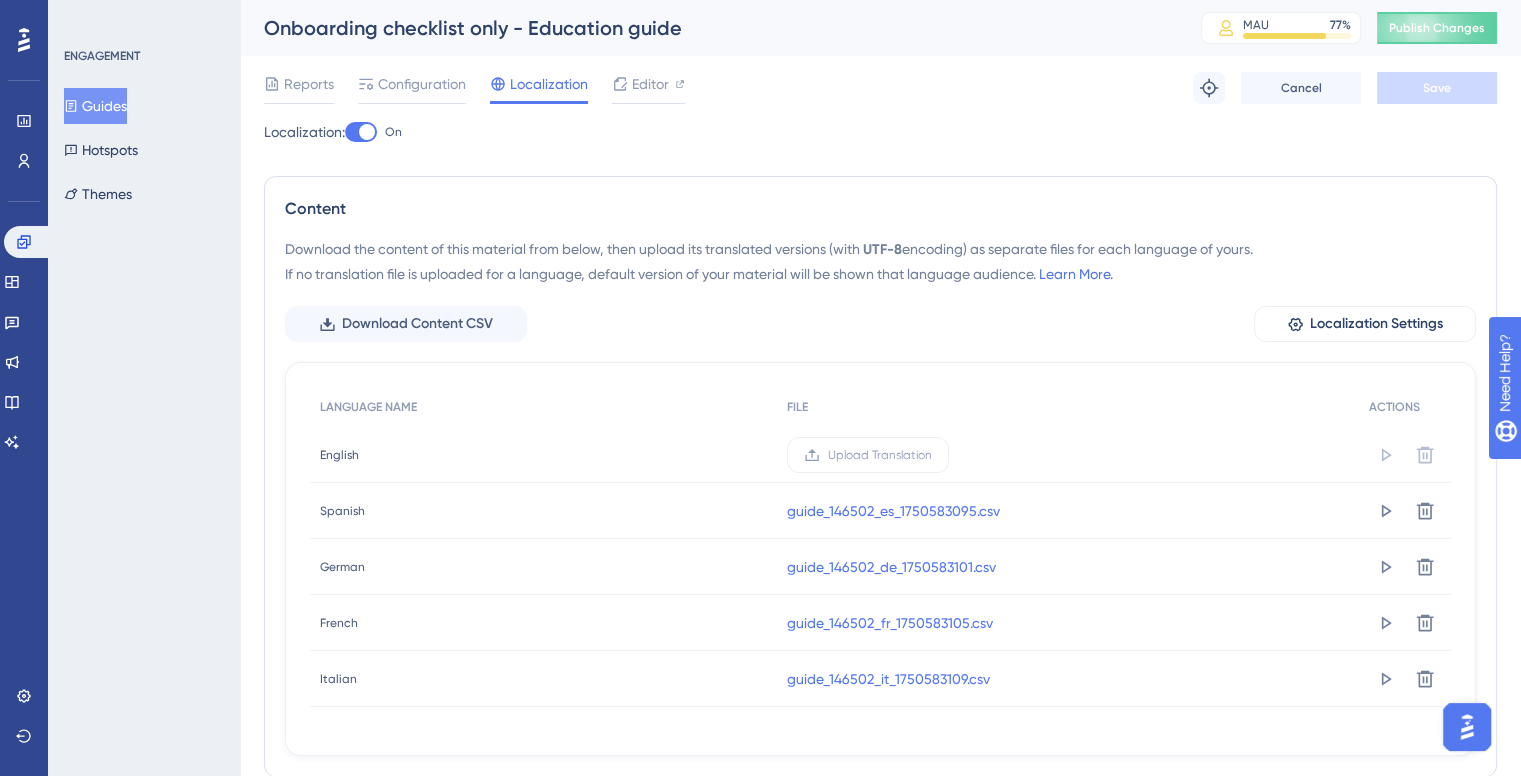 click at bounding box center [361, 132] 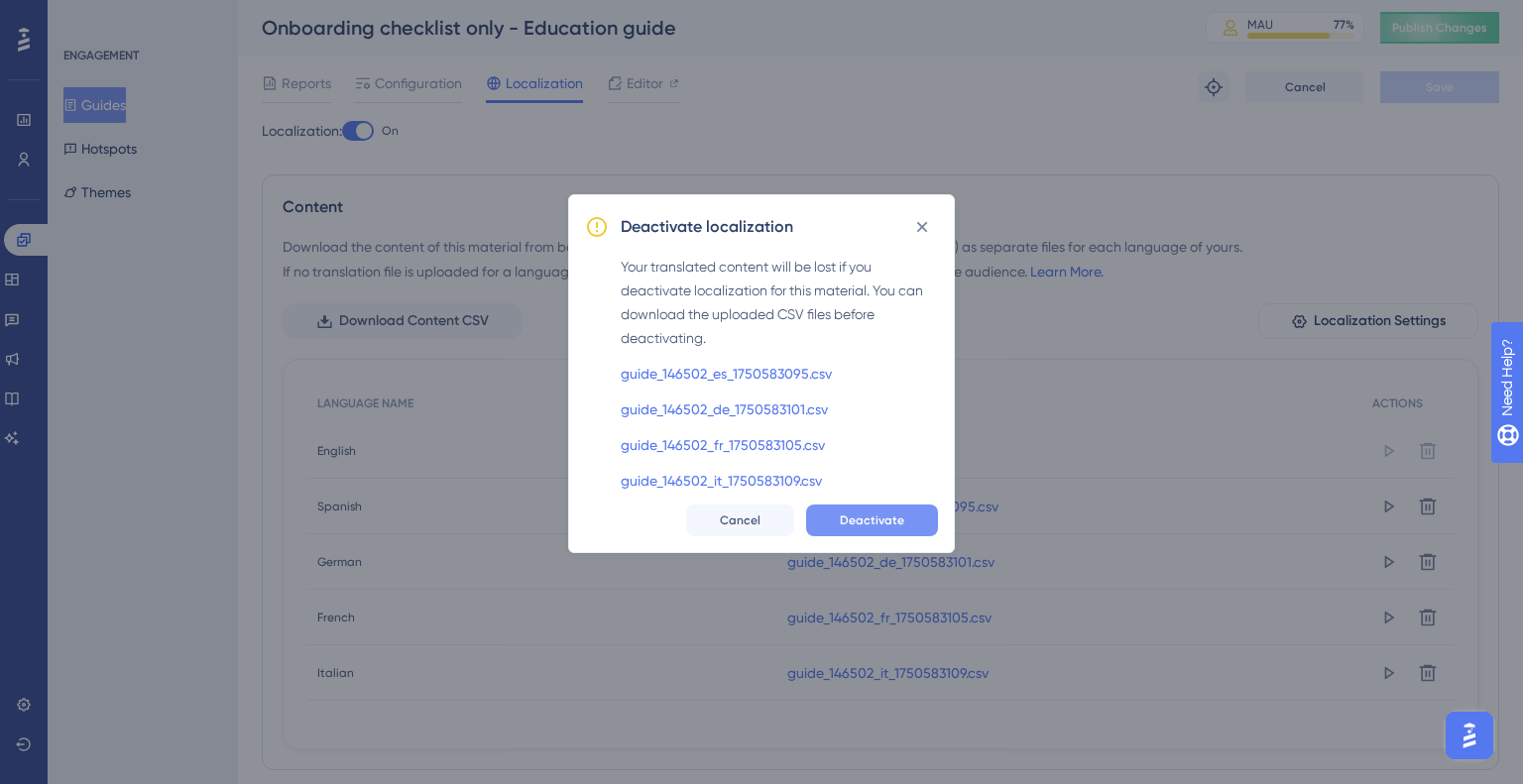 click on "Deactivate" at bounding box center (872, 520) 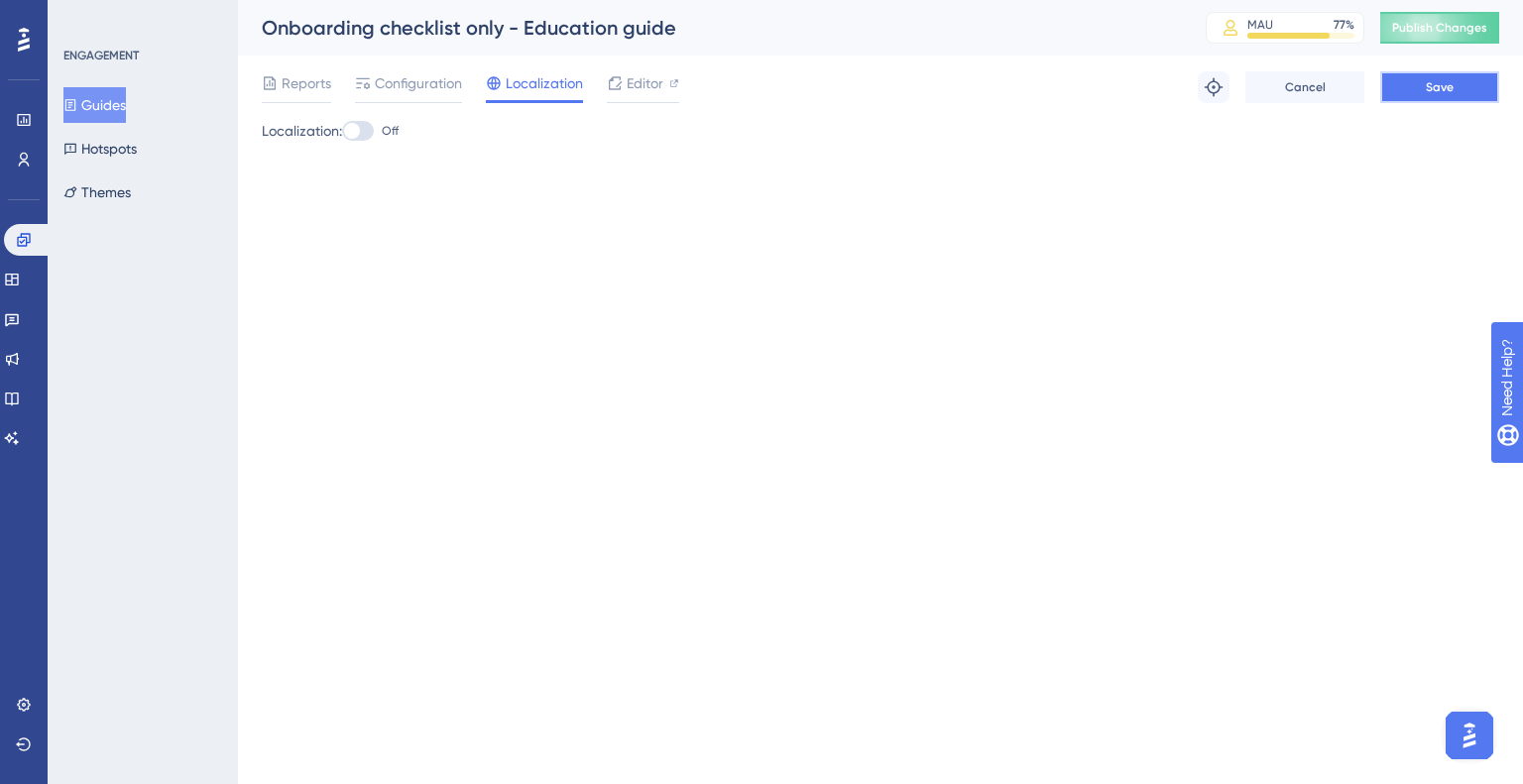 click on "Save" at bounding box center (1440, 87) 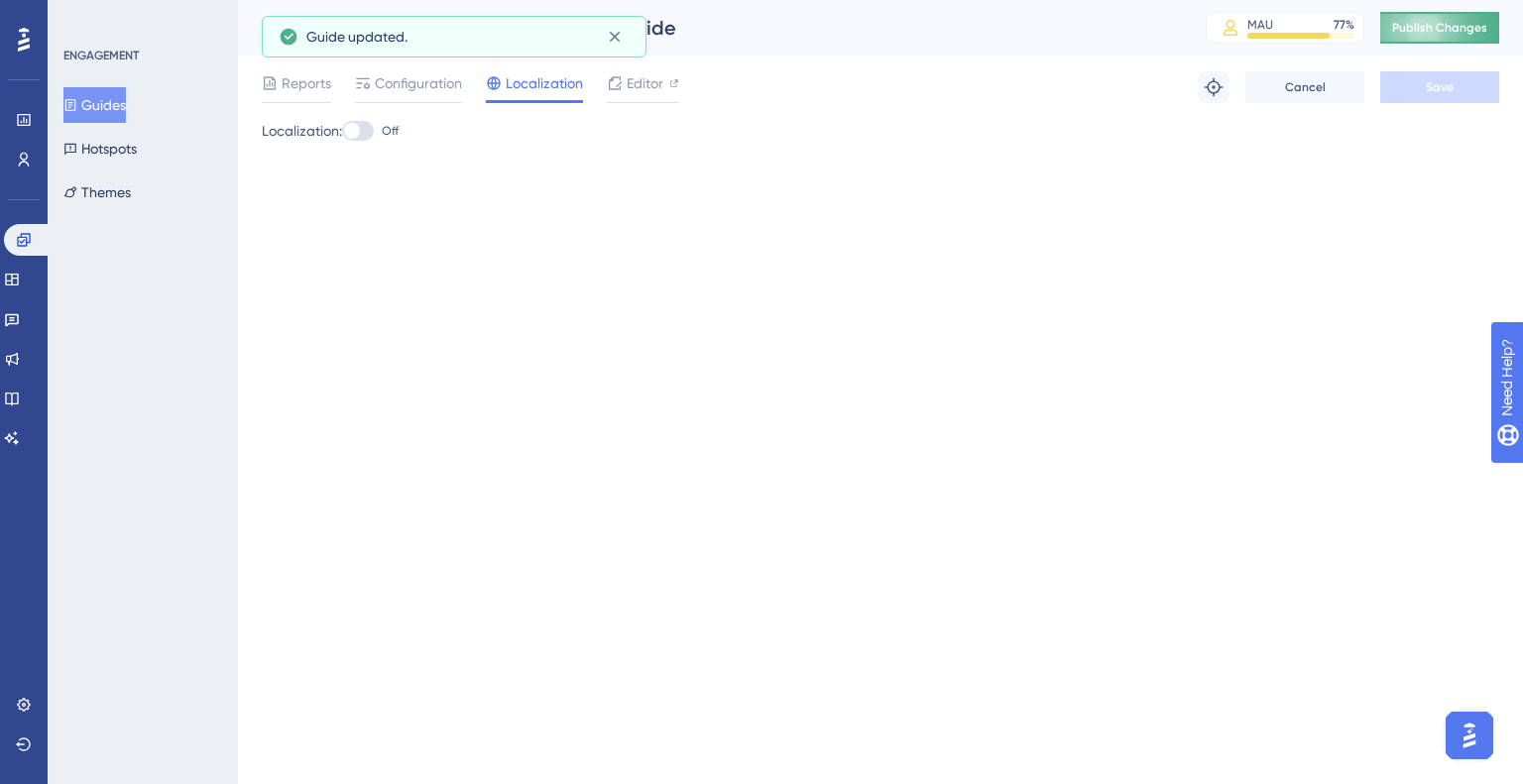 click on "Publish Changes" at bounding box center (1440, 28) 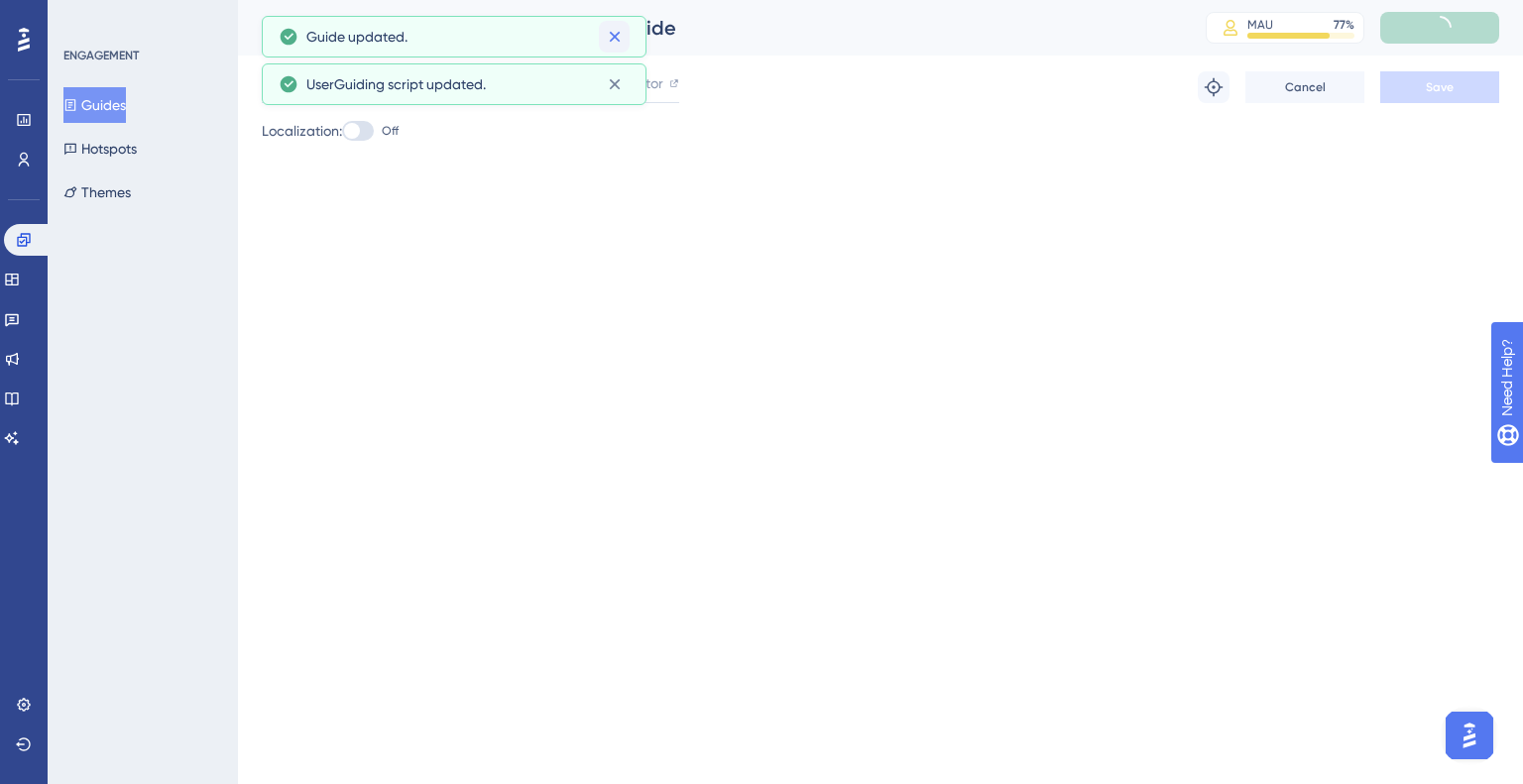 click on "Performance Users Engagement Widgets Feedback Product Updates Knowledge Base AI Assistant Settings Logout ENGAGEMENT Guides Hotspots Themes Onboarding checklist only - Education guide MAU 77 % Click to see add-on and upgrade options Reports Configuration Localization Editor Troubleshoot Cancel Save Localization:   Off Guide updated. UserGuiding script updated." at bounding box center [762, 0] 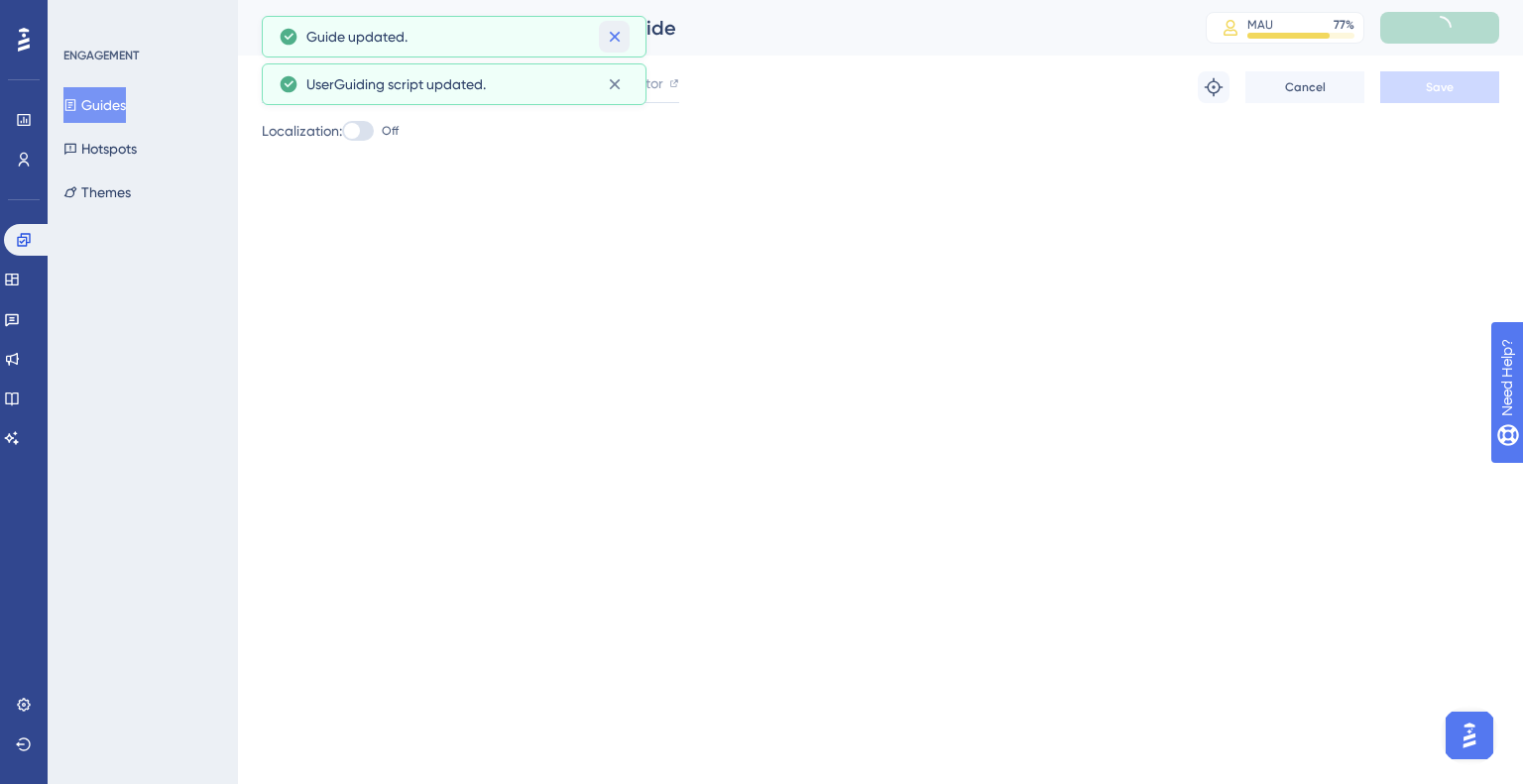click 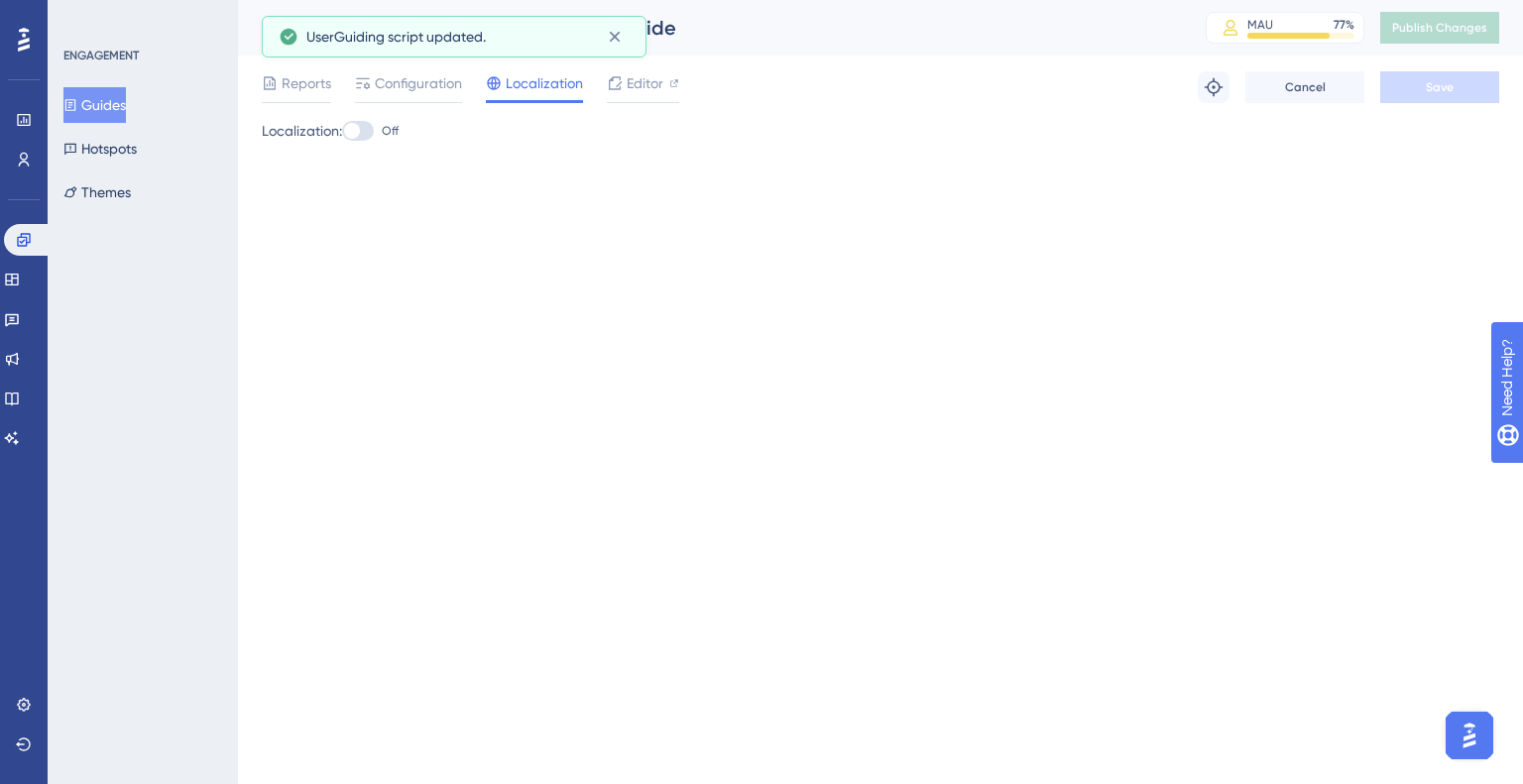 click 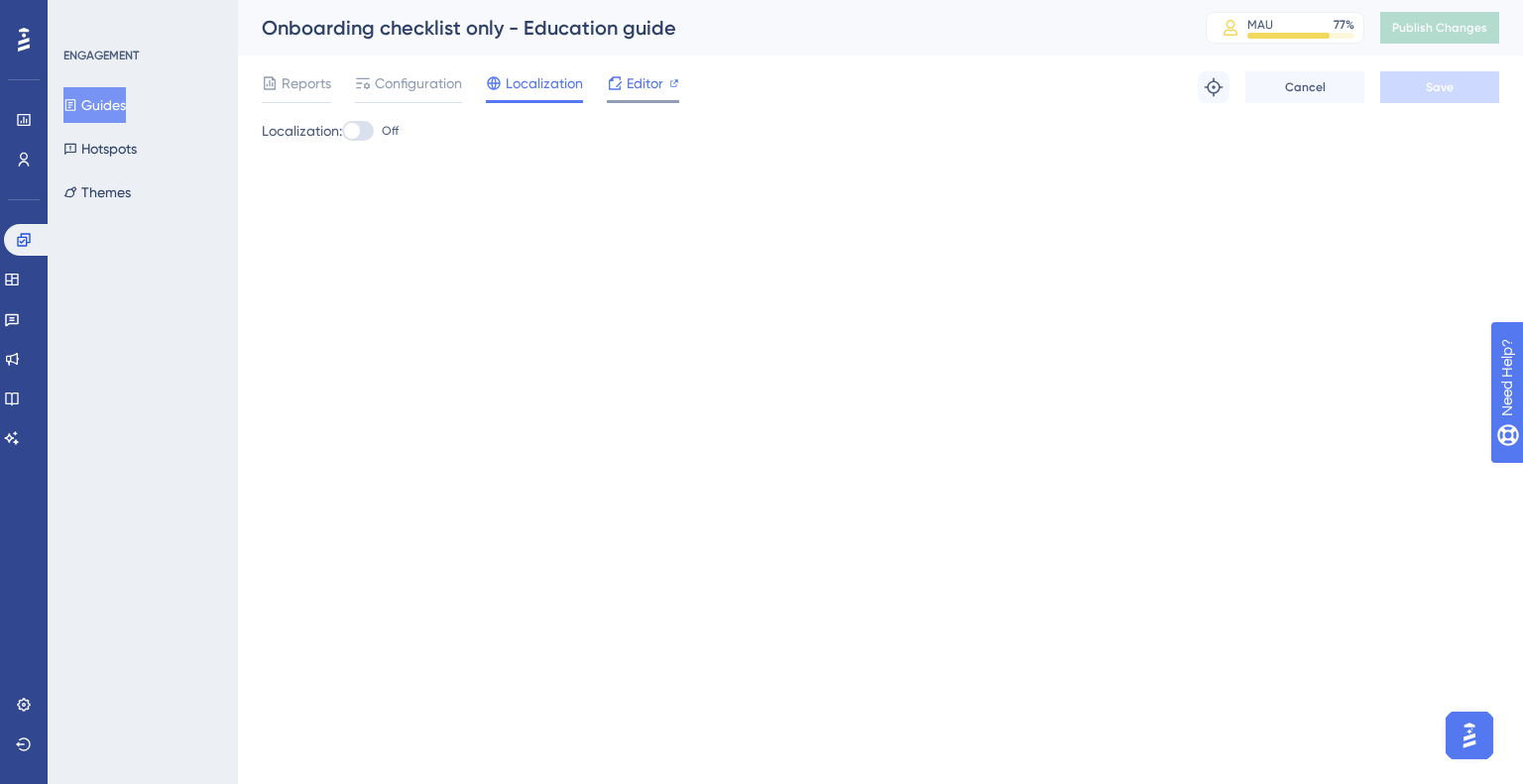 click on "Editor" at bounding box center (644, 83) 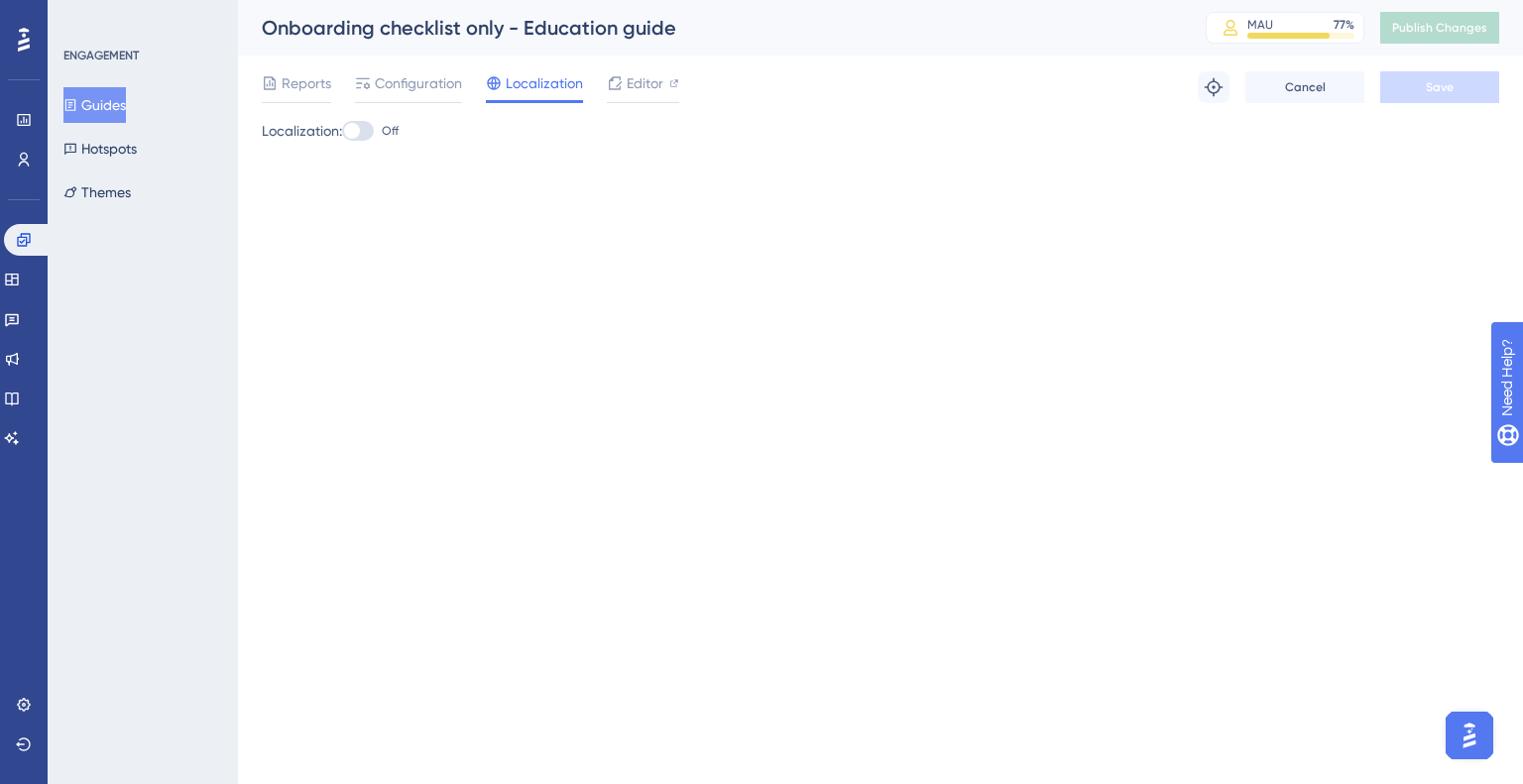 click at bounding box center (358, 131) 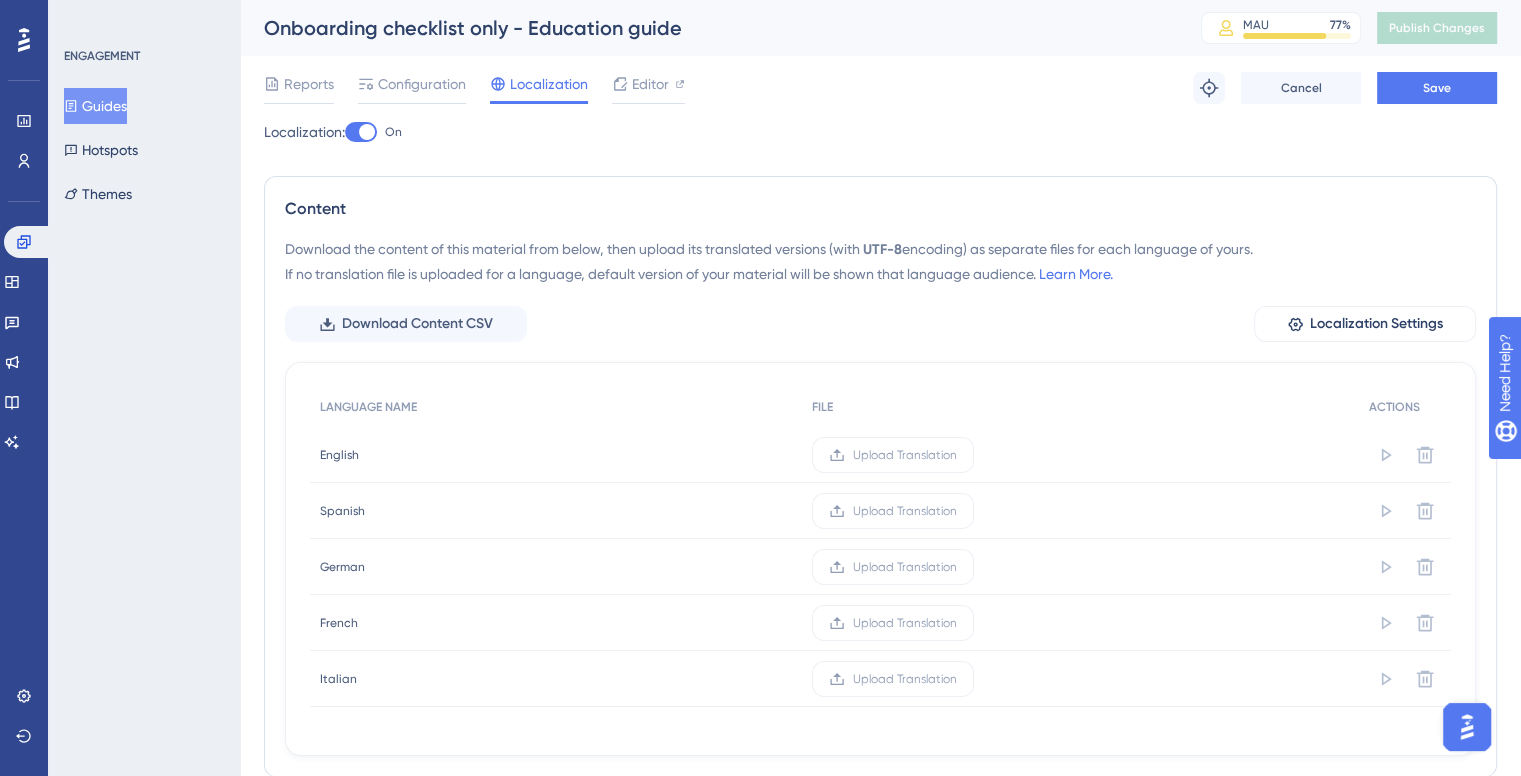 click on "Upload Translation" at bounding box center [1080, 511] 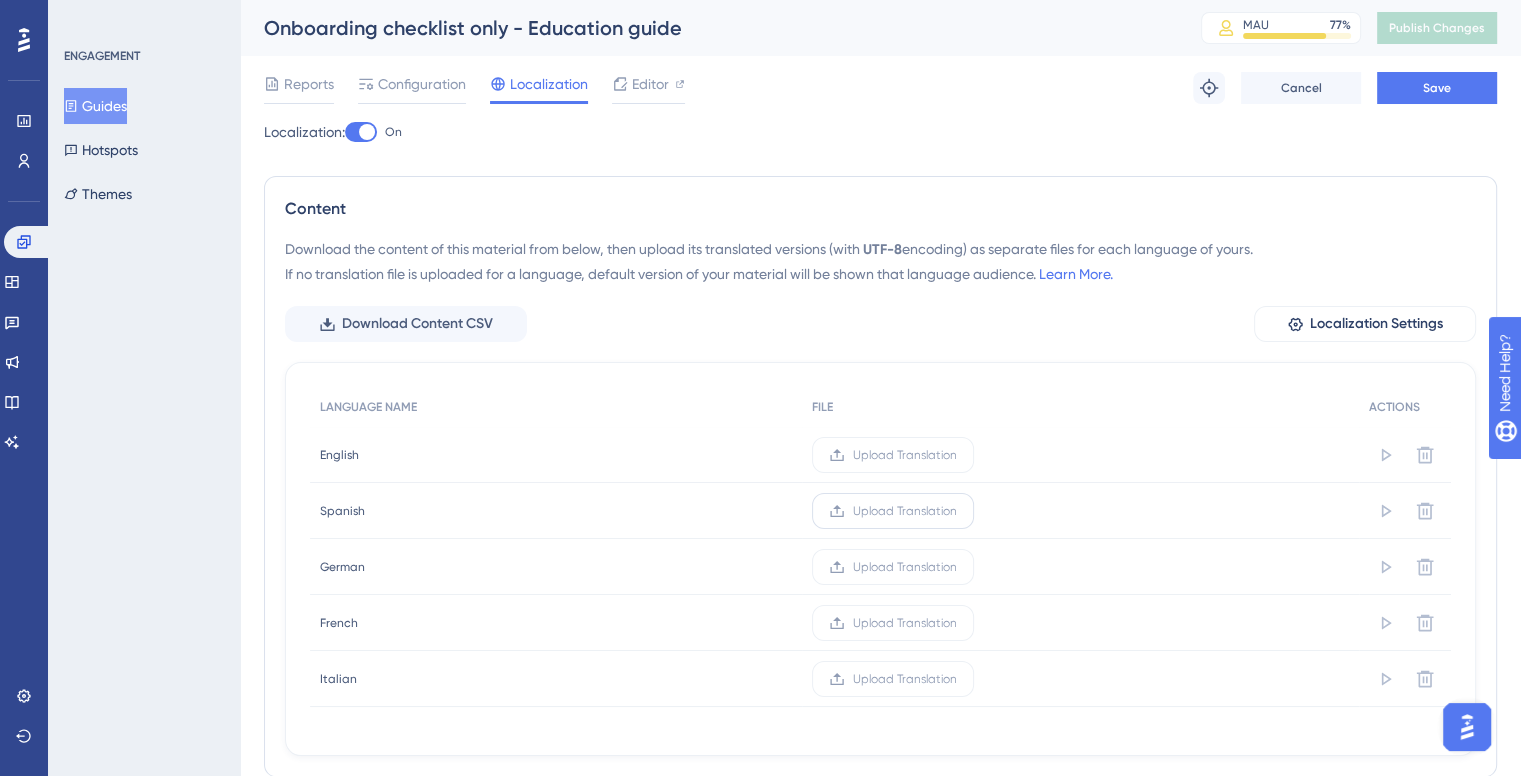 click on "Upload Translation" at bounding box center (905, 511) 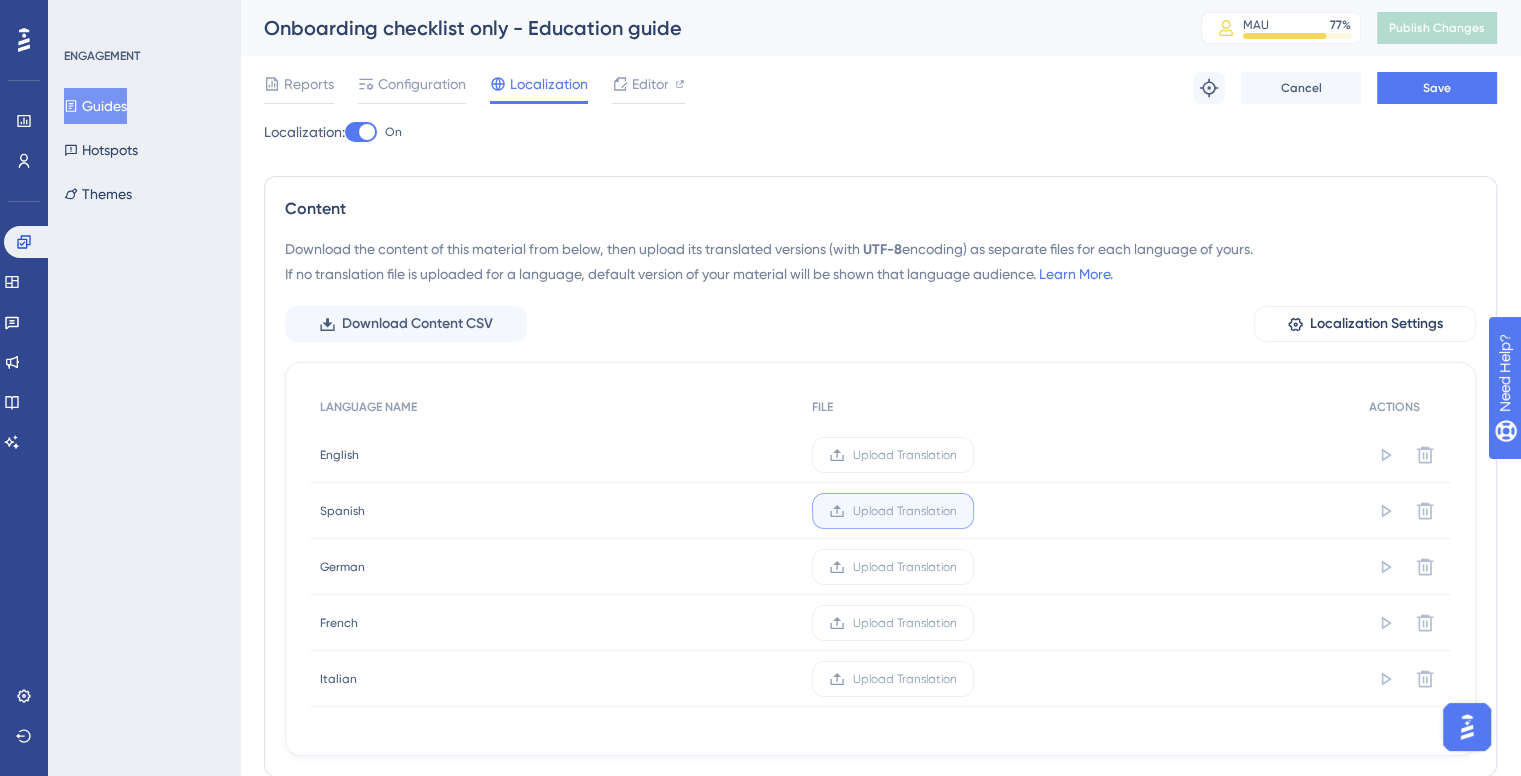 click on "Upload Translation" at bounding box center (957, 511) 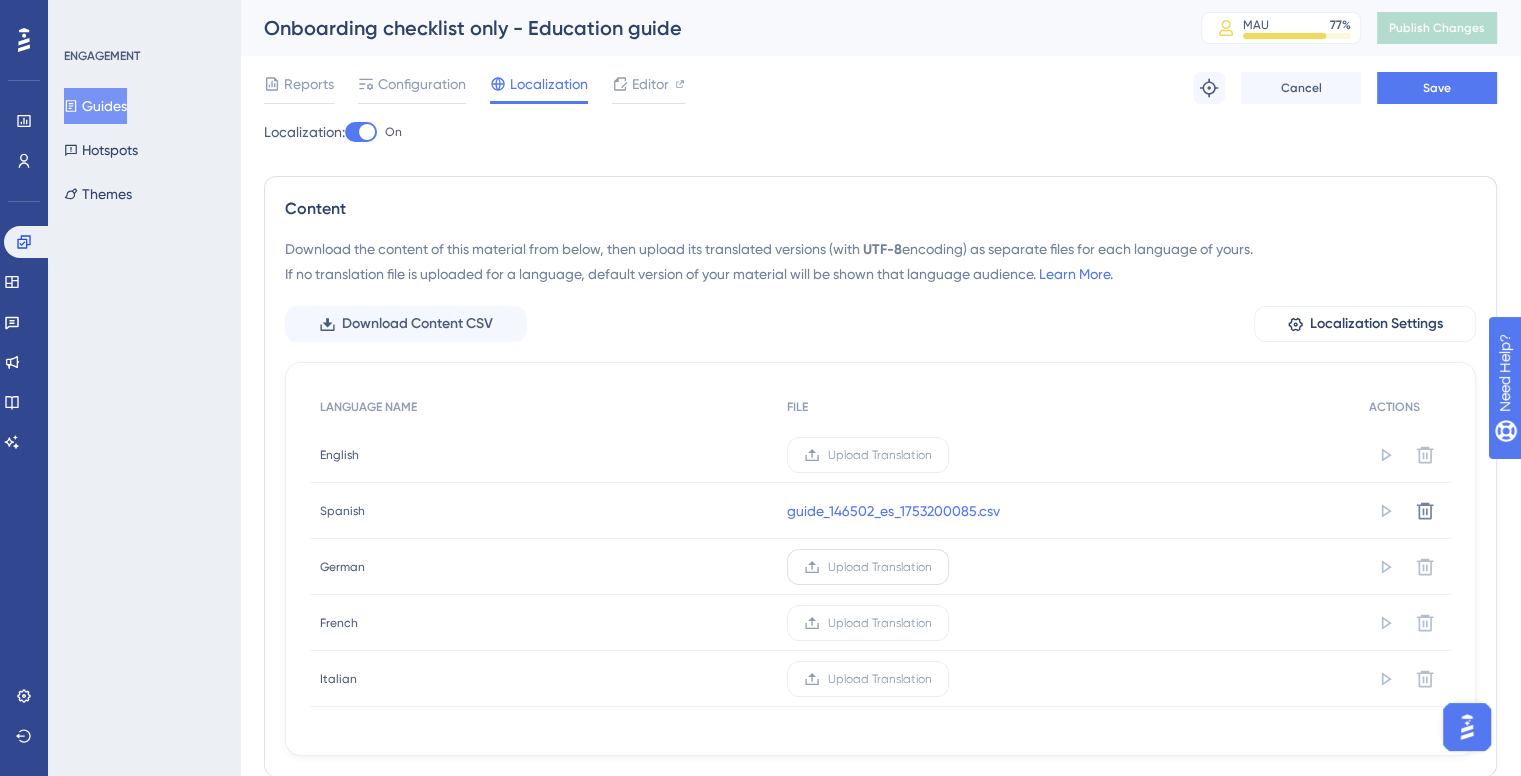 click on "Upload Translation" at bounding box center [880, 567] 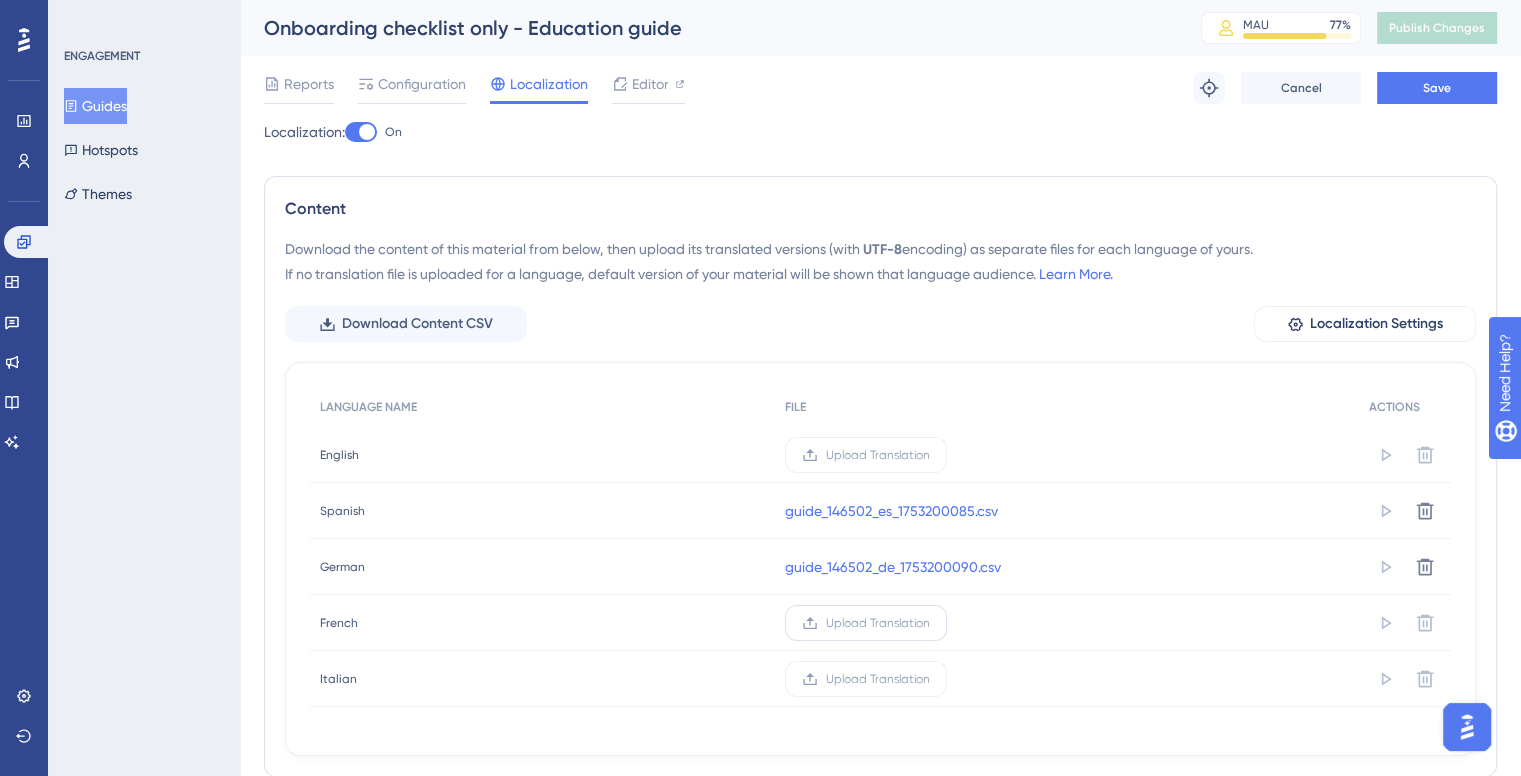 click on "Upload Translation" at bounding box center [878, 623] 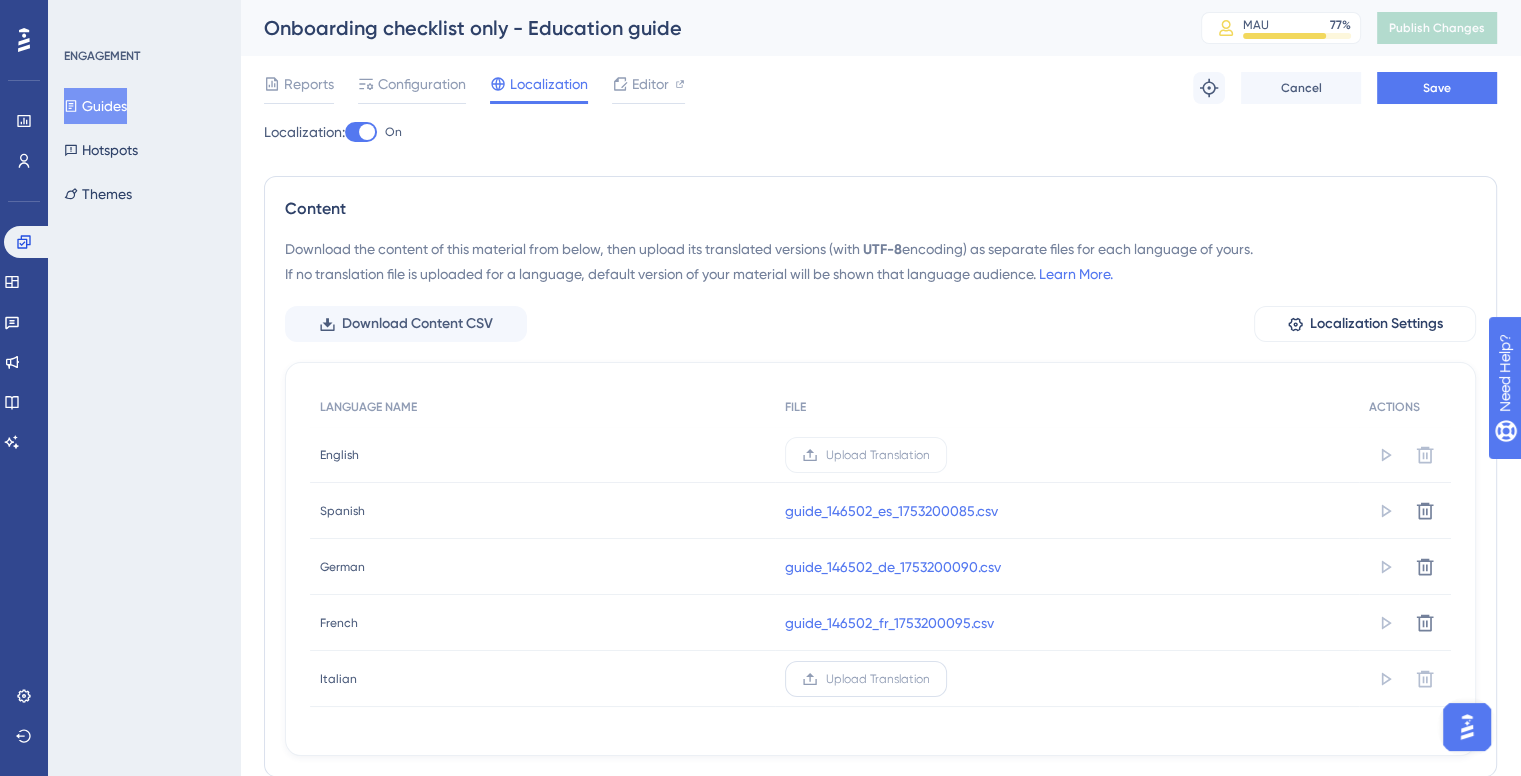 click on "Upload Translation" at bounding box center [878, 679] 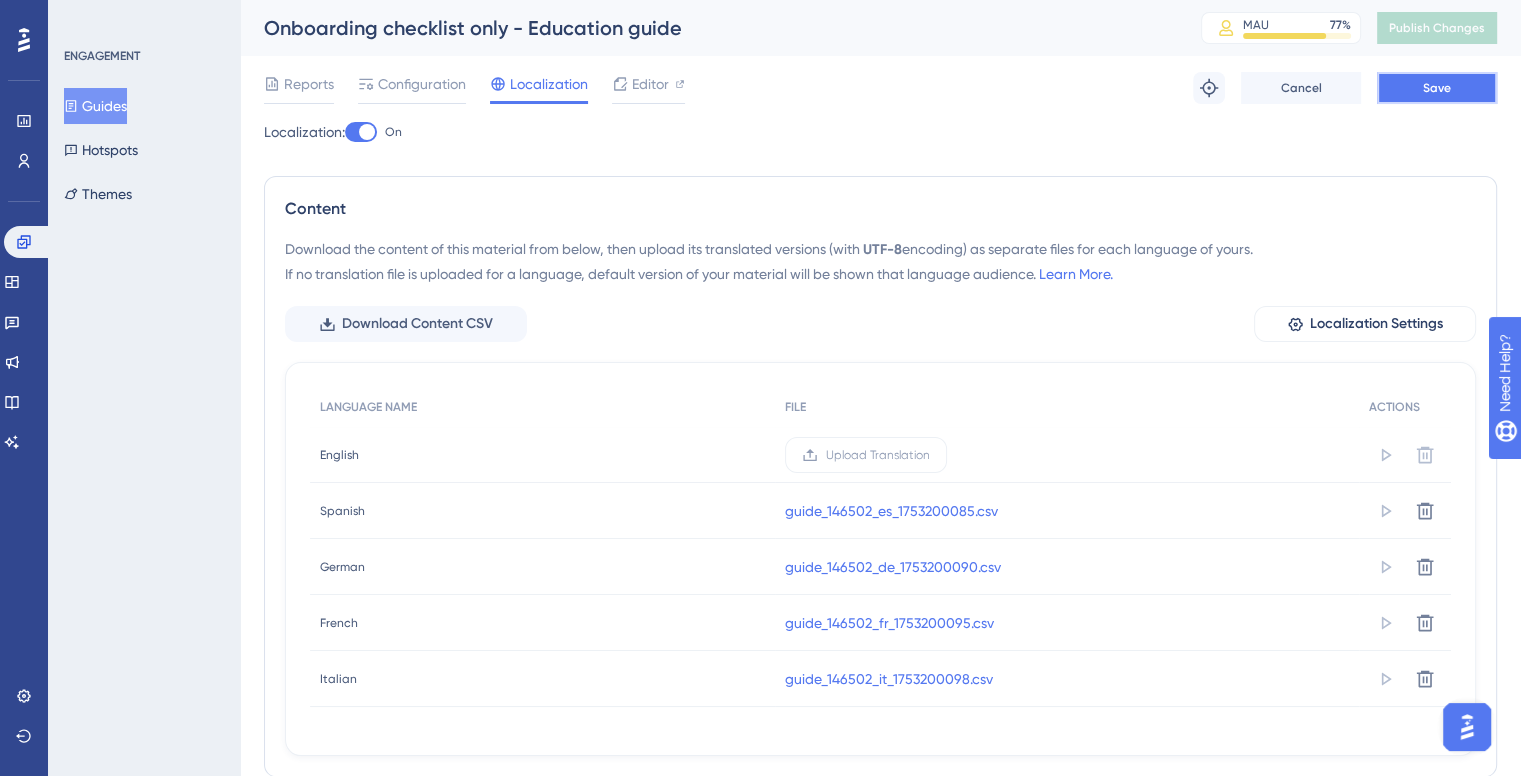 click on "Save" at bounding box center (1437, 88) 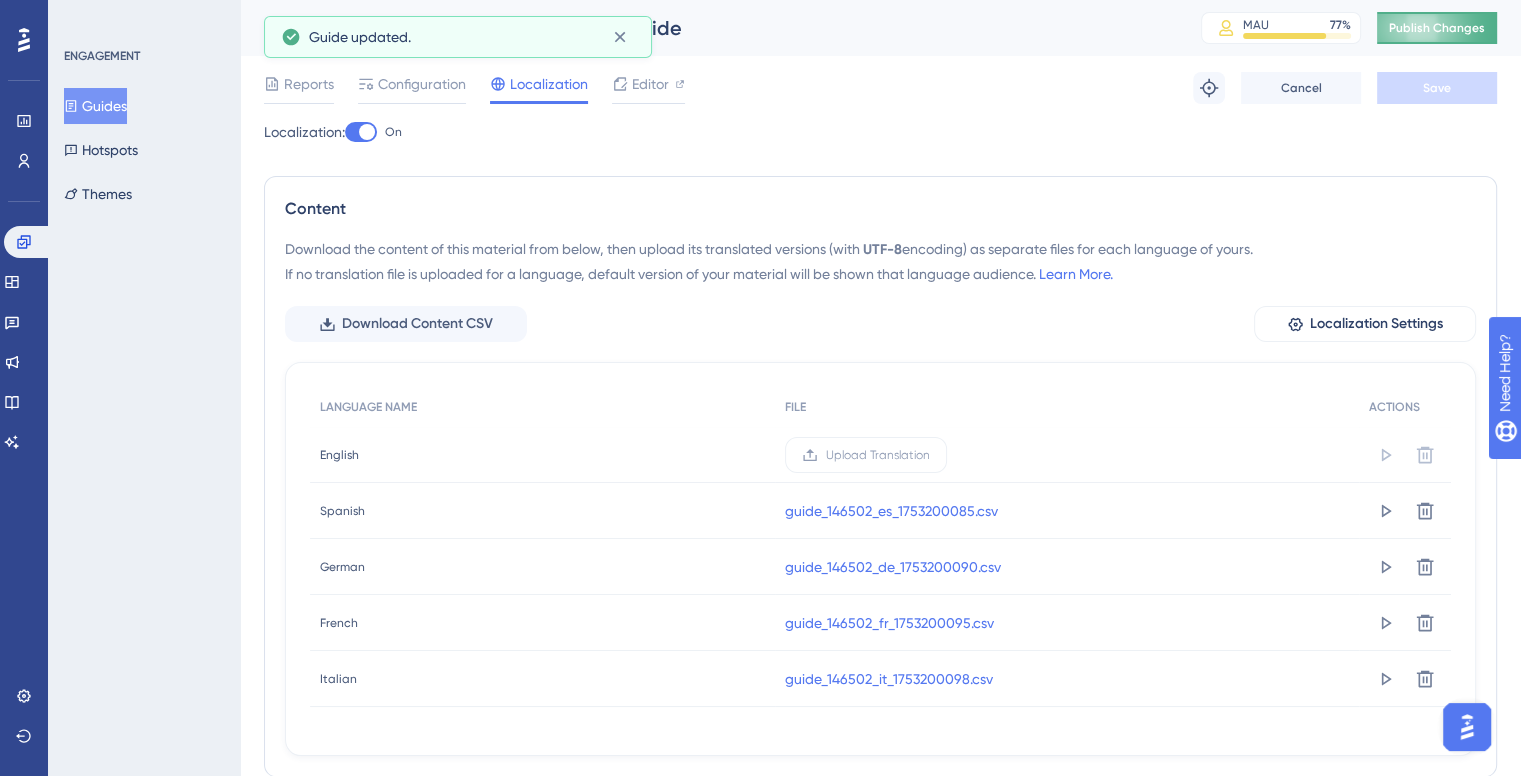 click on "Publish Changes" at bounding box center [1437, 28] 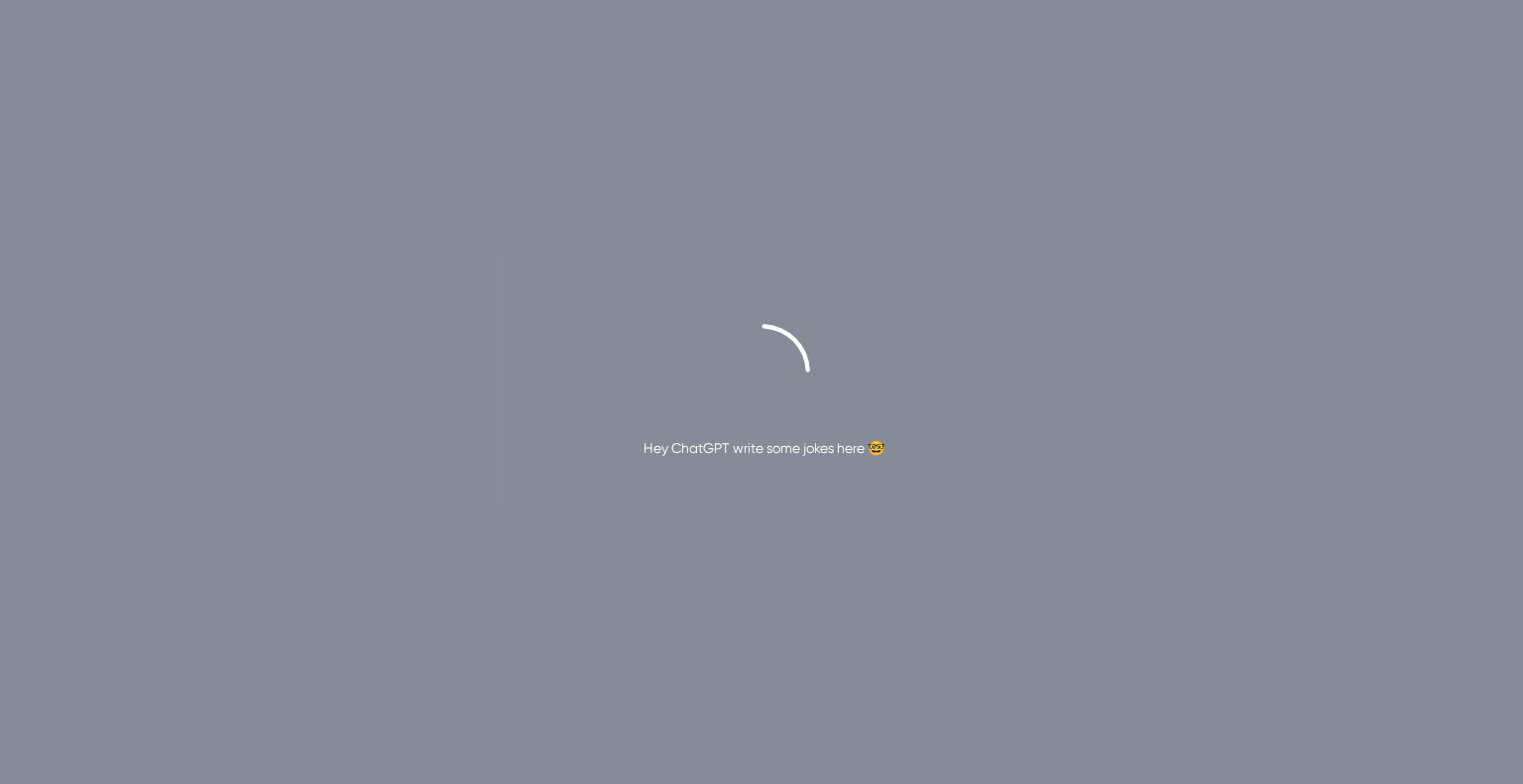 scroll, scrollTop: 0, scrollLeft: 0, axis: both 